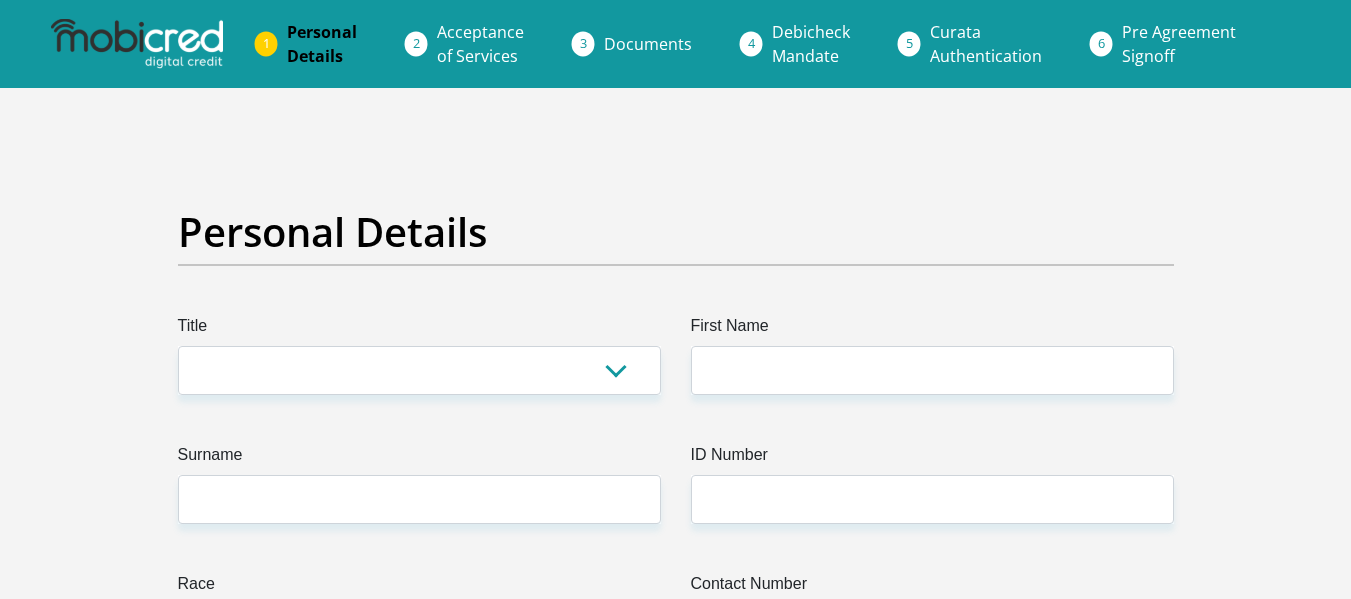 scroll, scrollTop: 0, scrollLeft: 0, axis: both 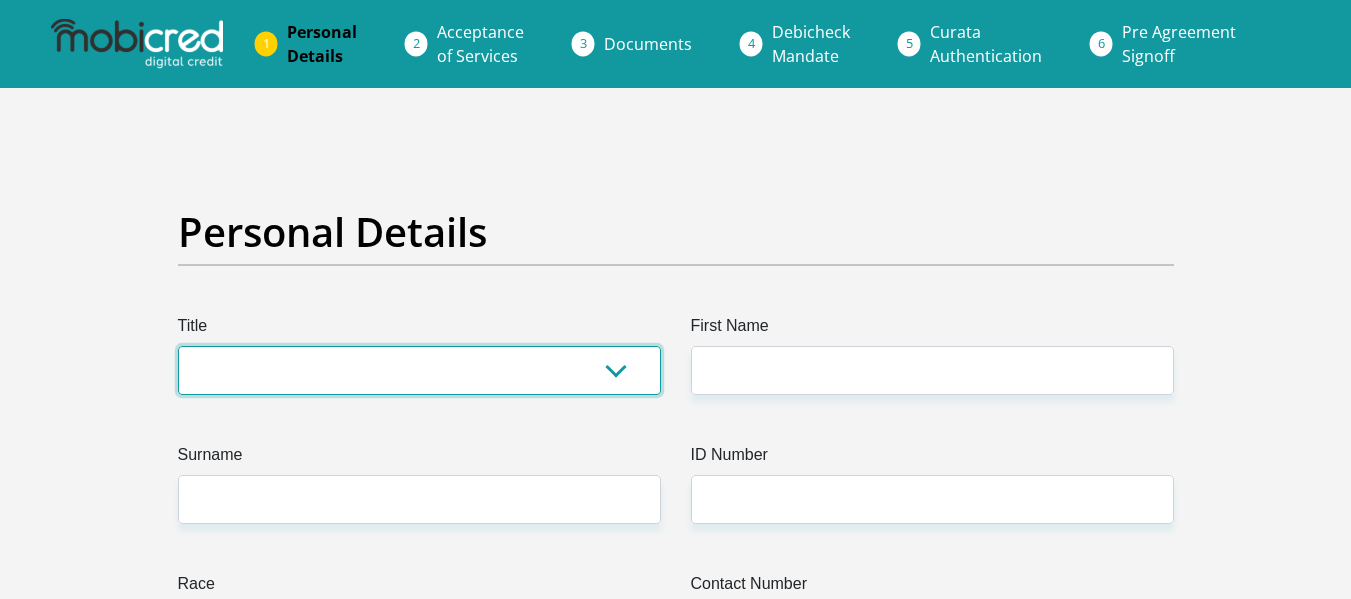 click on "Mr
Ms
Mrs
Dr
Other" at bounding box center (419, 370) 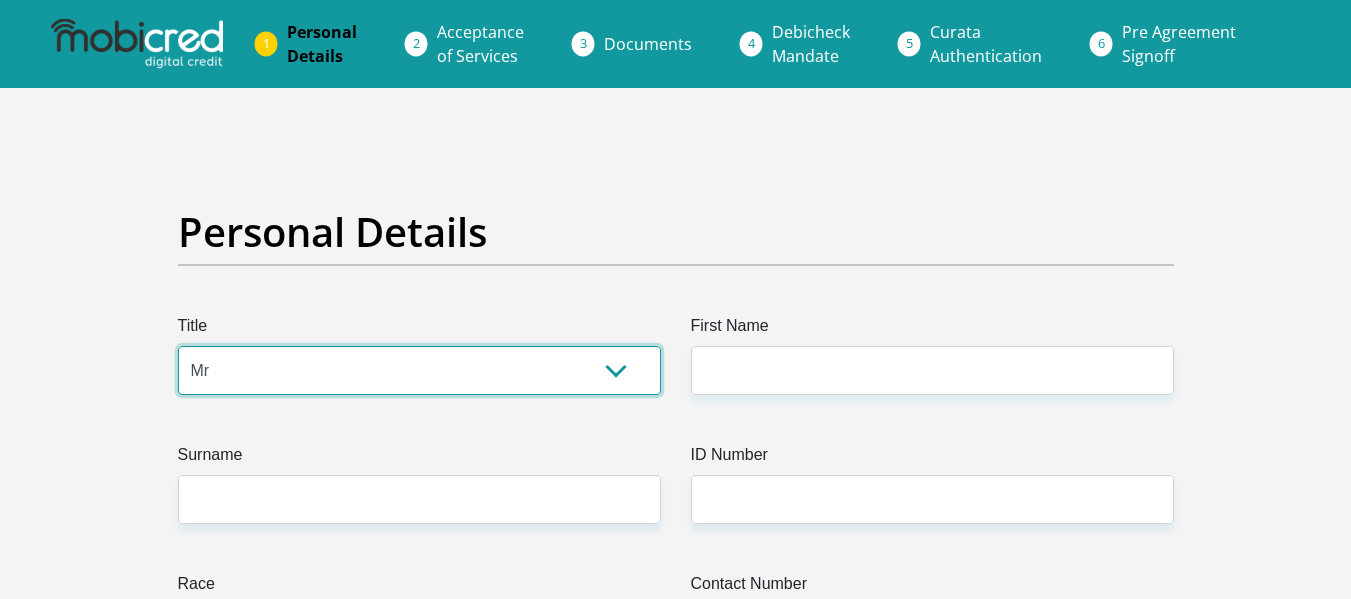 click on "Mr
Ms
Mrs
Dr
Other" at bounding box center [419, 370] 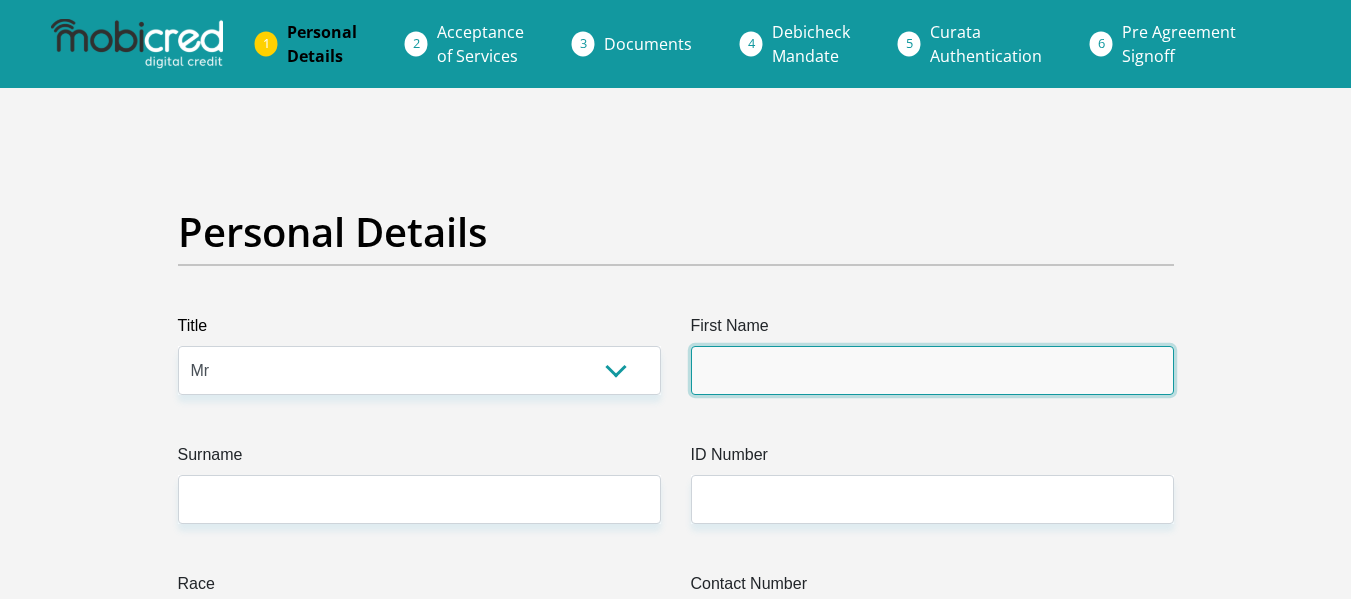 click on "First Name" at bounding box center [932, 370] 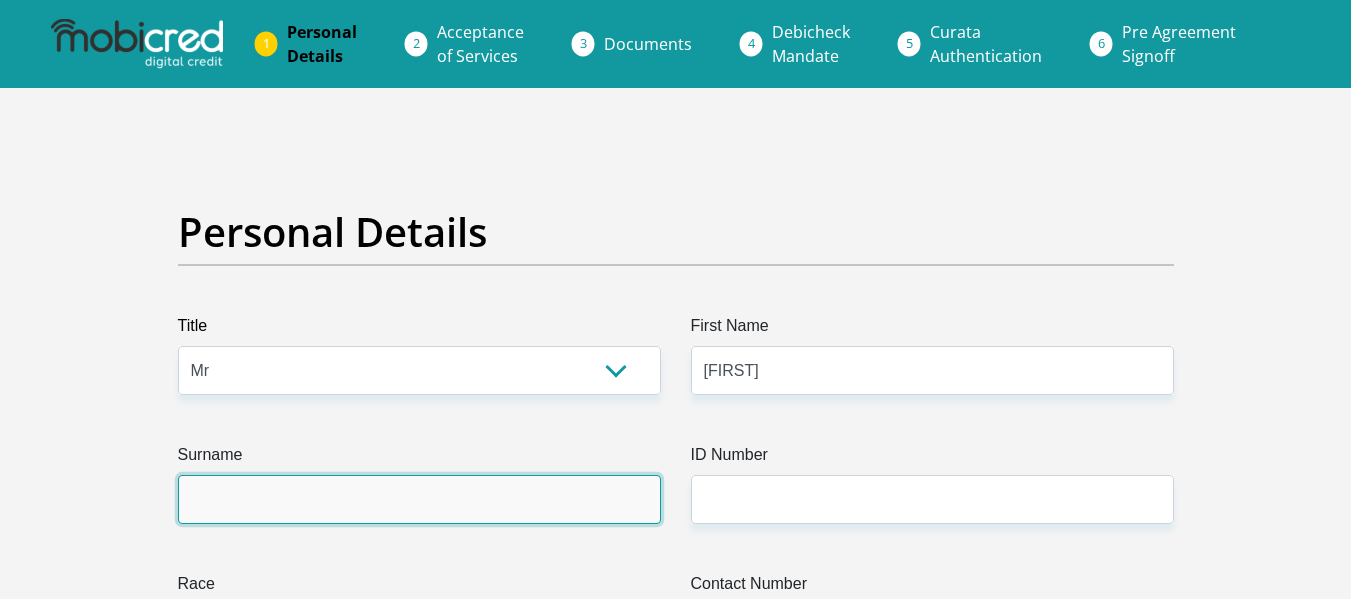 type on "Mntambo" 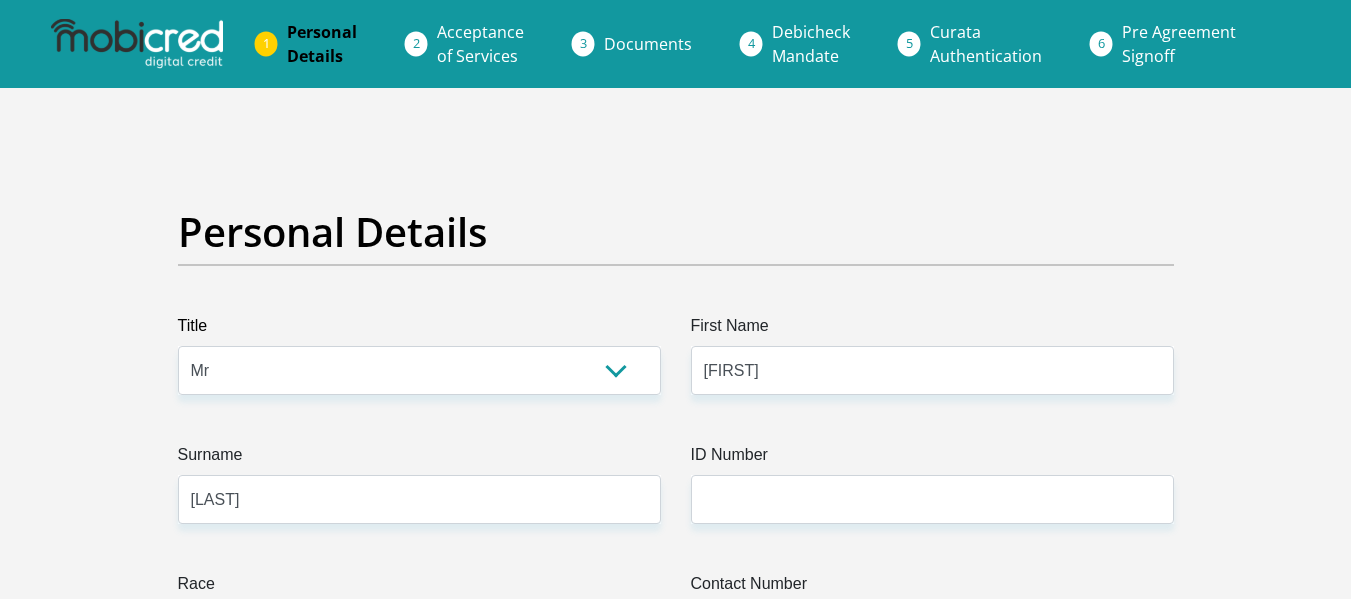 type on "0608630343" 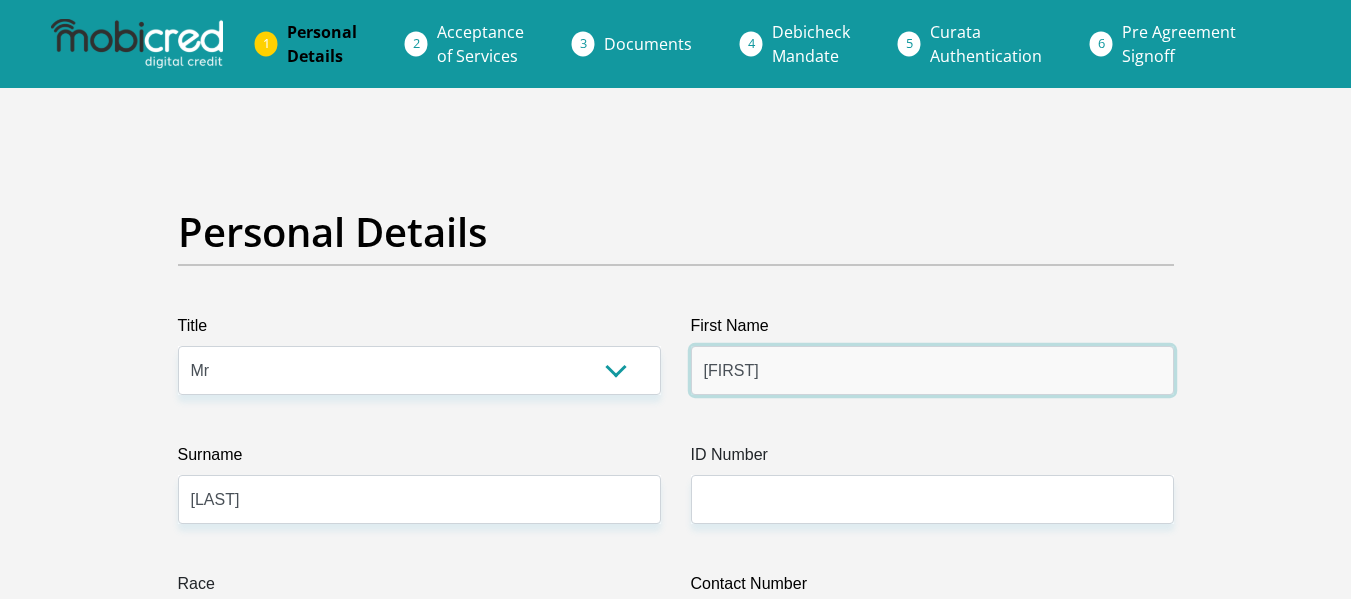 scroll, scrollTop: 200, scrollLeft: 0, axis: vertical 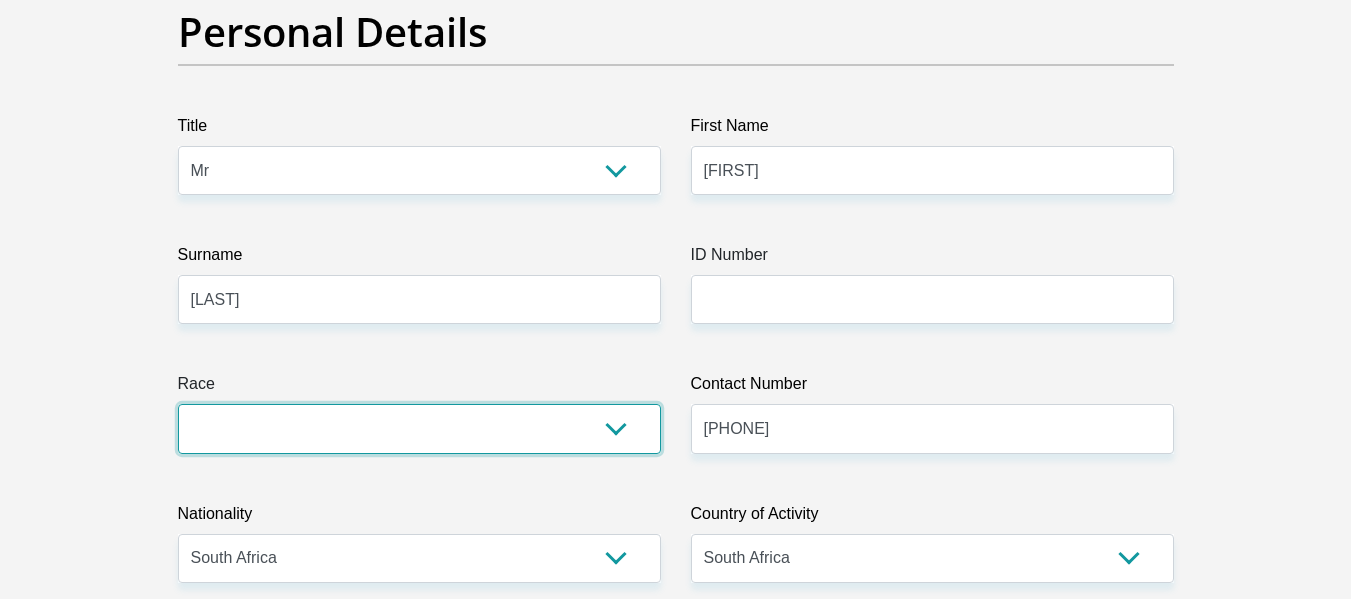 click on "Black
Coloured
Indian
White
Other" at bounding box center [419, 428] 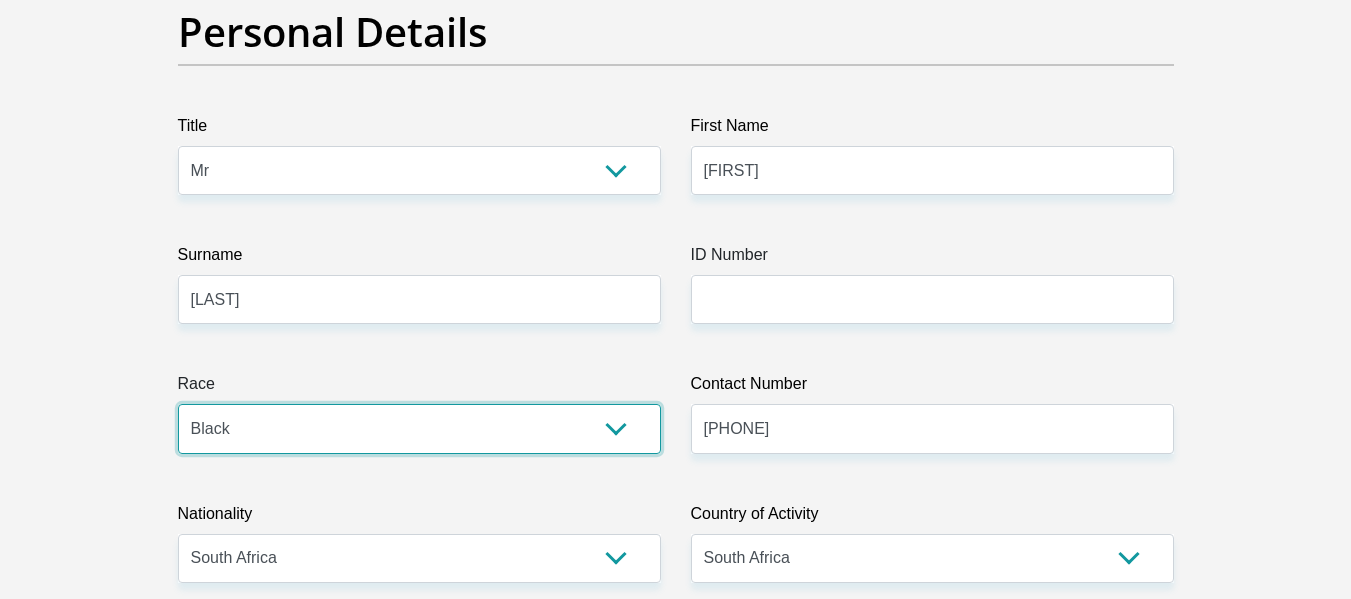 click on "Black
Coloured
Indian
White
Other" at bounding box center [419, 428] 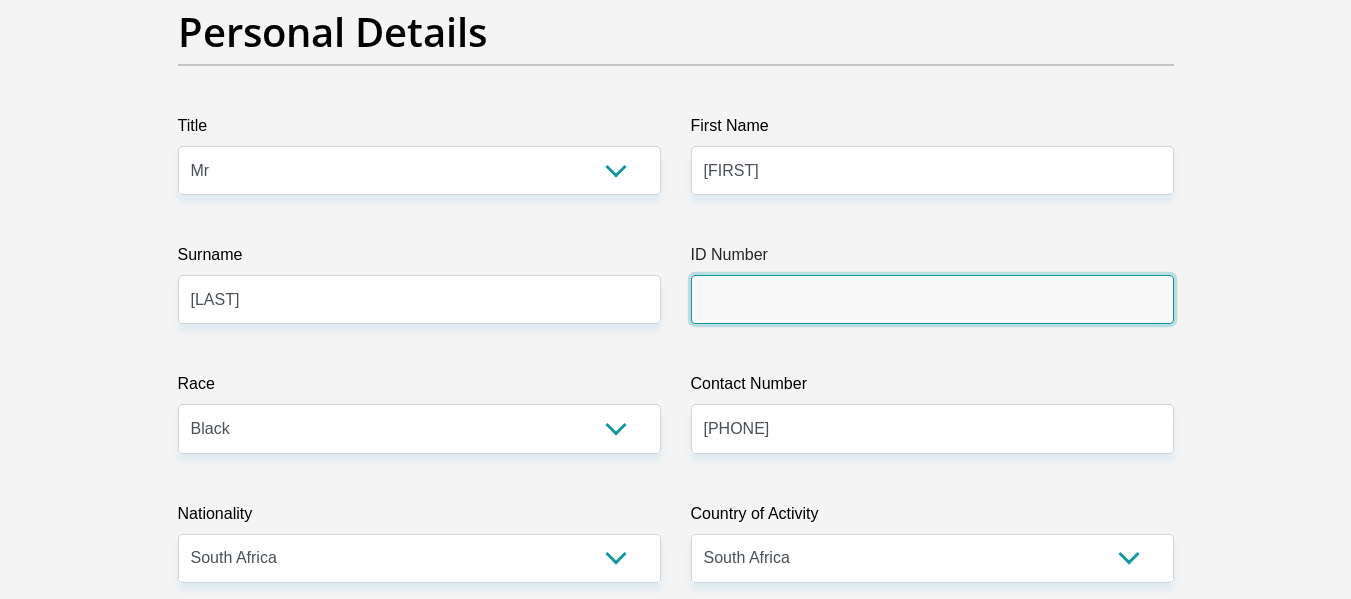 click on "ID Number" at bounding box center (932, 299) 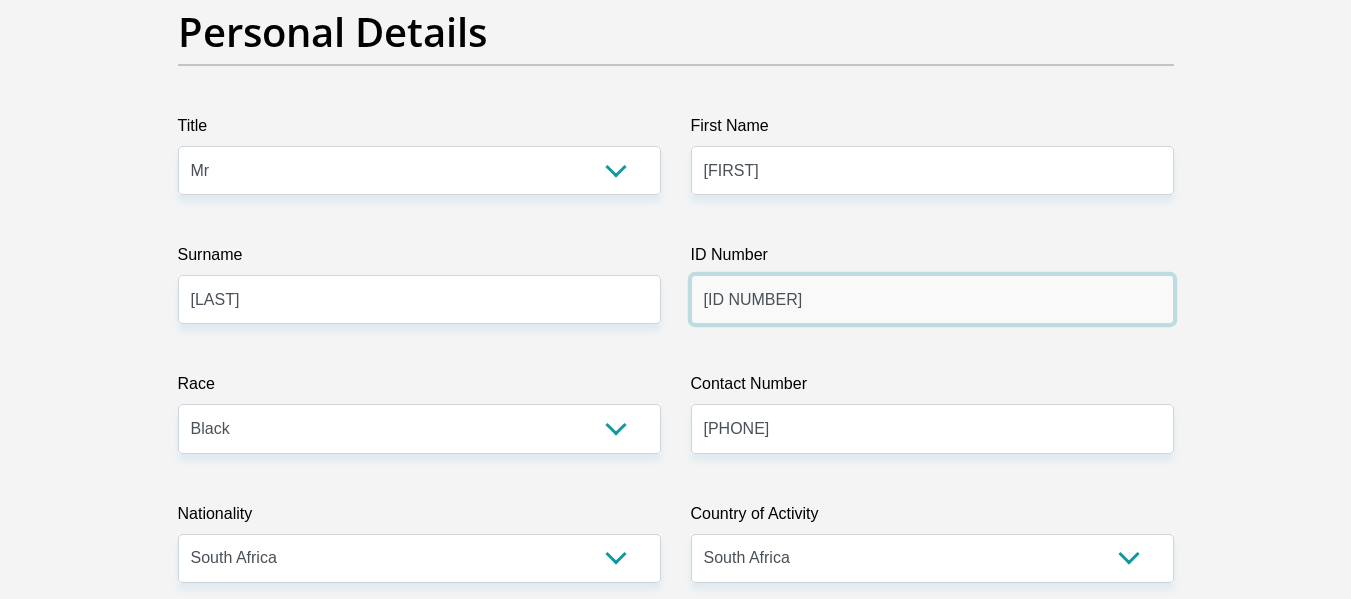 type on "0107075212087" 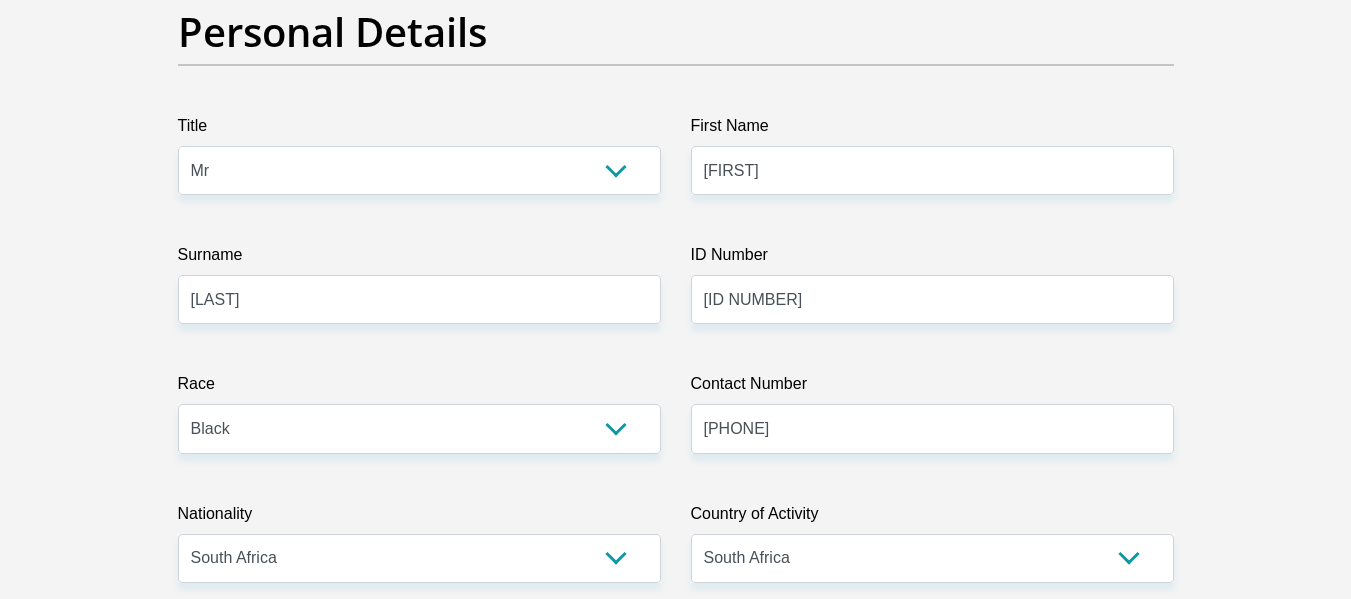 drag, startPoint x: 382, startPoint y: 374, endPoint x: 100, endPoint y: 338, distance: 284.28857 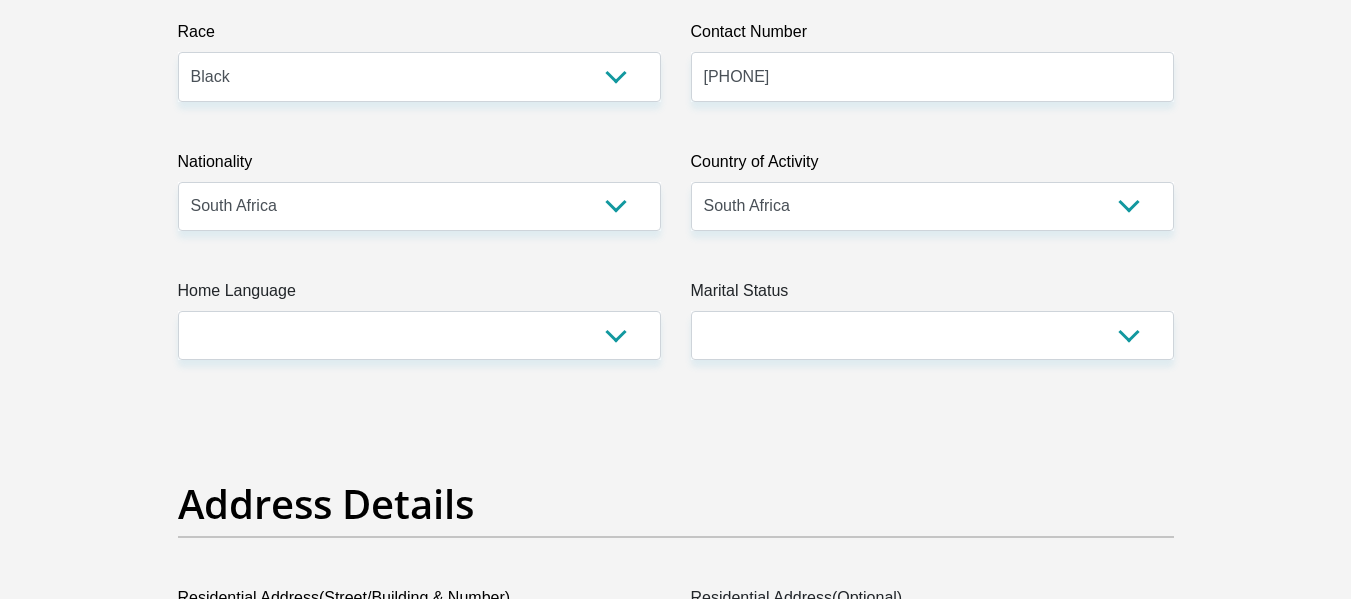 scroll, scrollTop: 600, scrollLeft: 0, axis: vertical 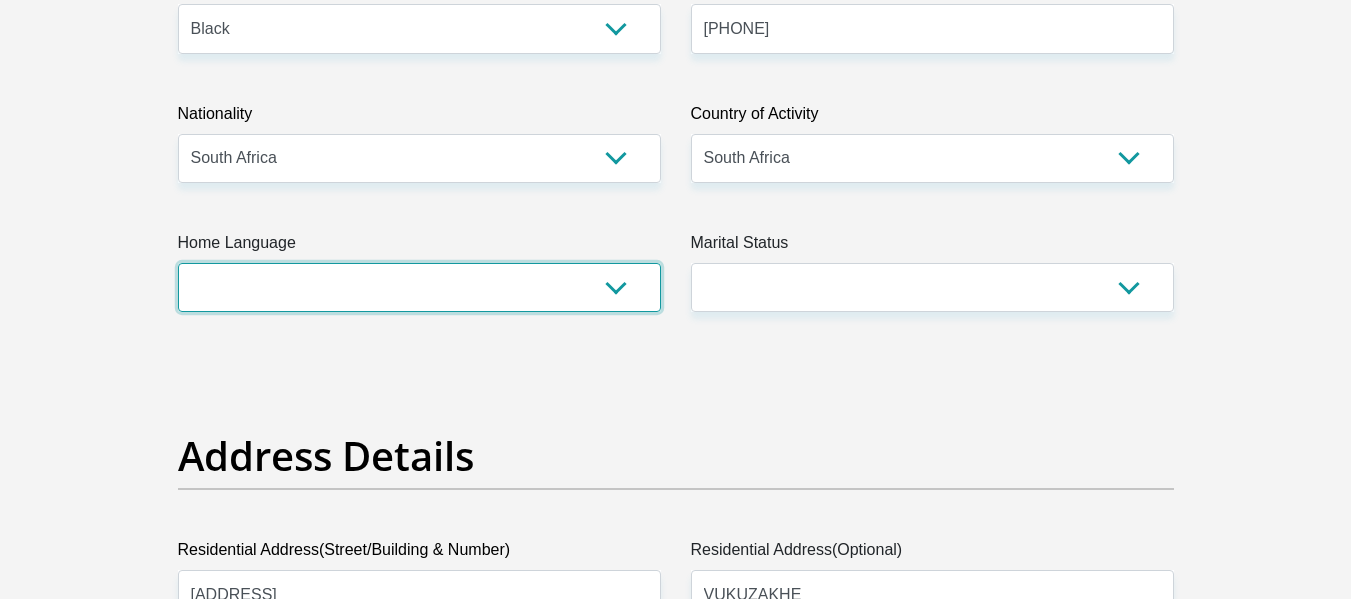 click on "Afrikaans
English
Sepedi
South Ndebele
Southern Sotho
Swati
Tsonga
Tswana
Venda
Xhosa
Zulu
Other" at bounding box center [419, 287] 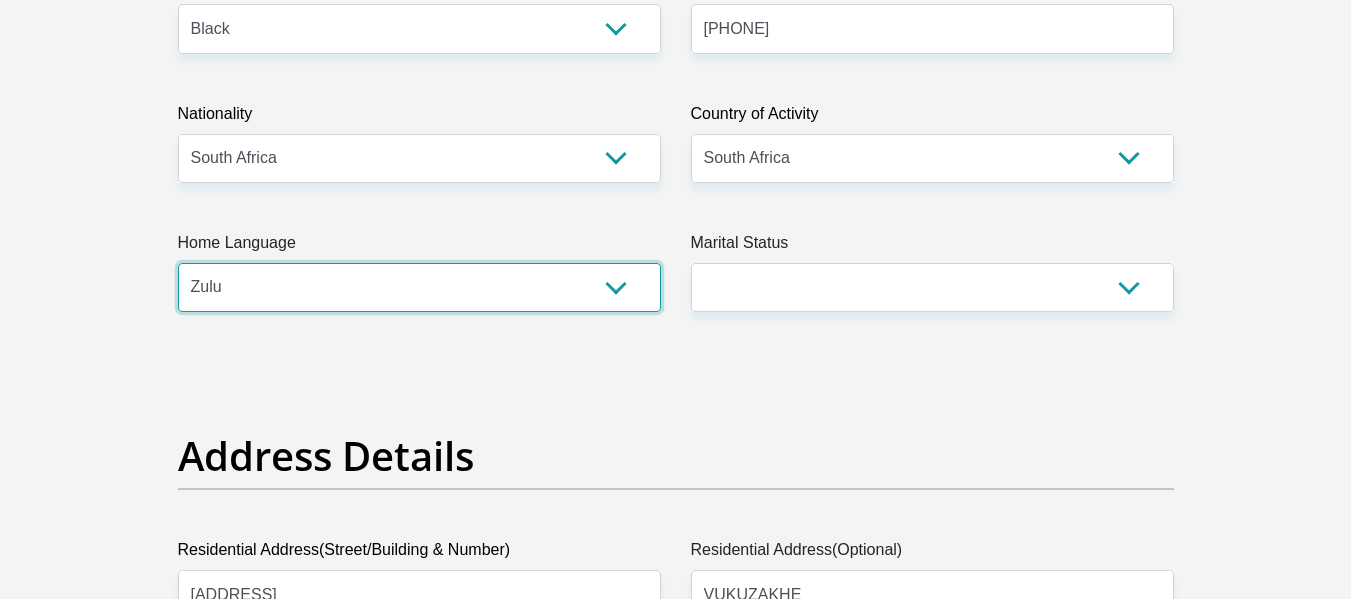 click on "Afrikaans
English
Sepedi
South Ndebele
Southern Sotho
Swati
Tsonga
Tswana
Venda
Xhosa
Zulu
Other" at bounding box center [419, 287] 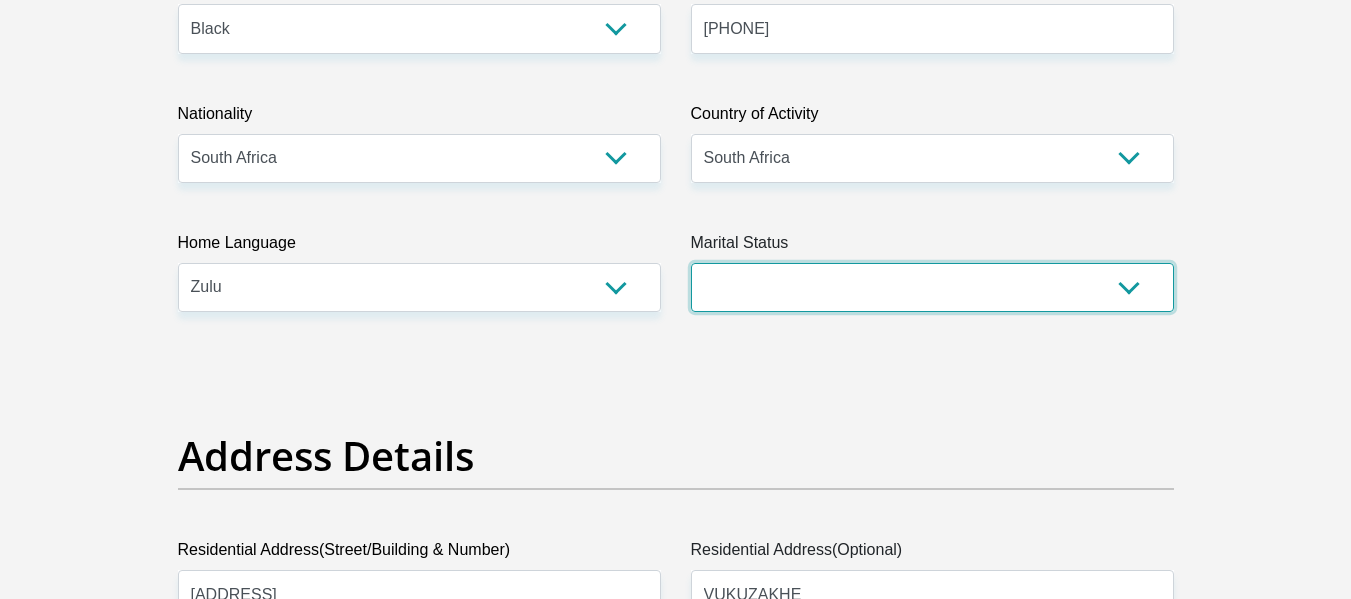 click on "Married ANC
Single
Divorced
Widowed
Married COP or Customary Law" at bounding box center [932, 287] 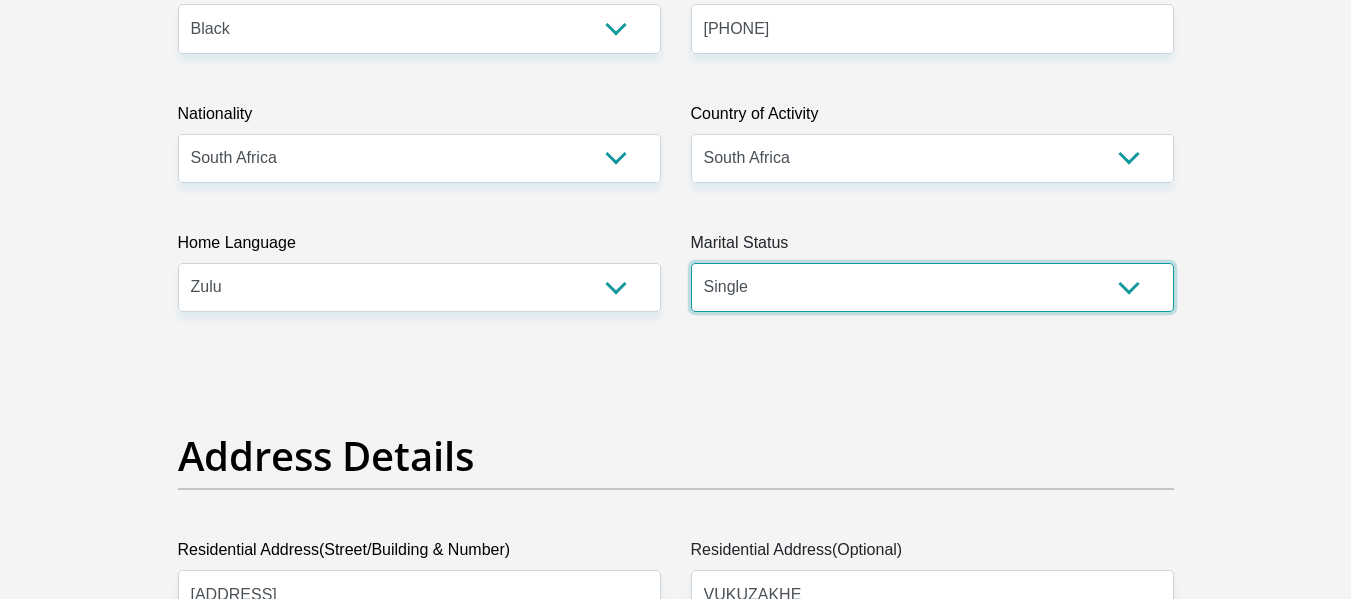click on "Married ANC
Single
Divorced
Widowed
Married COP or Customary Law" at bounding box center (932, 287) 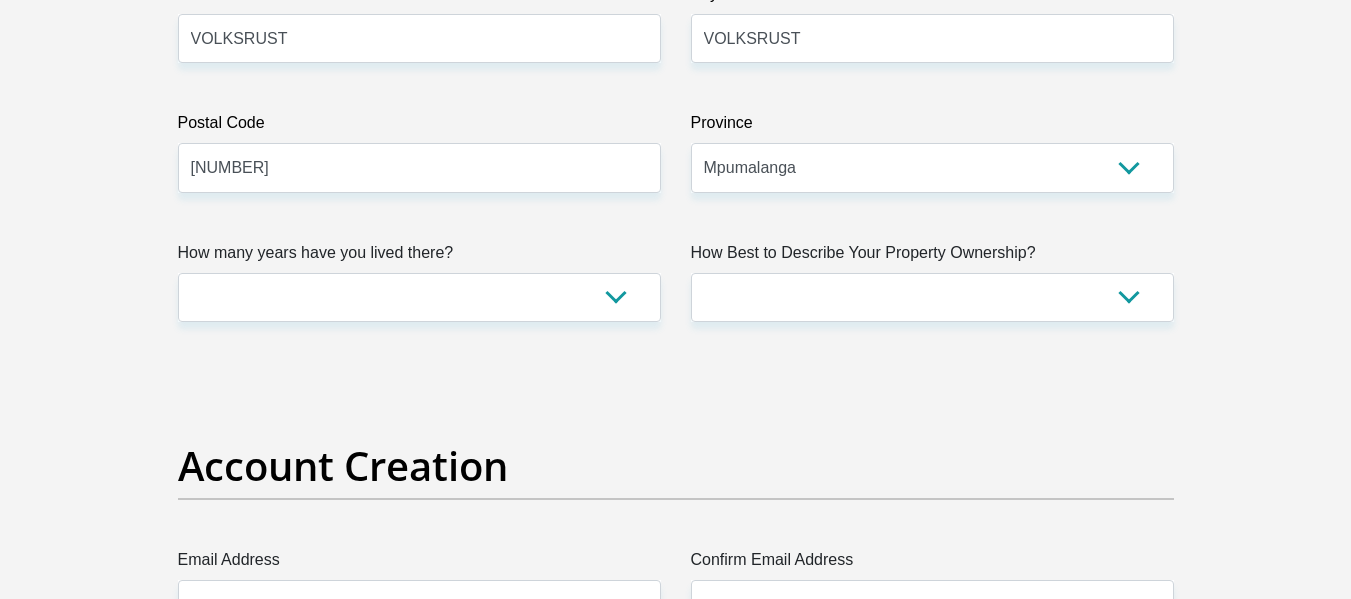 scroll, scrollTop: 1300, scrollLeft: 0, axis: vertical 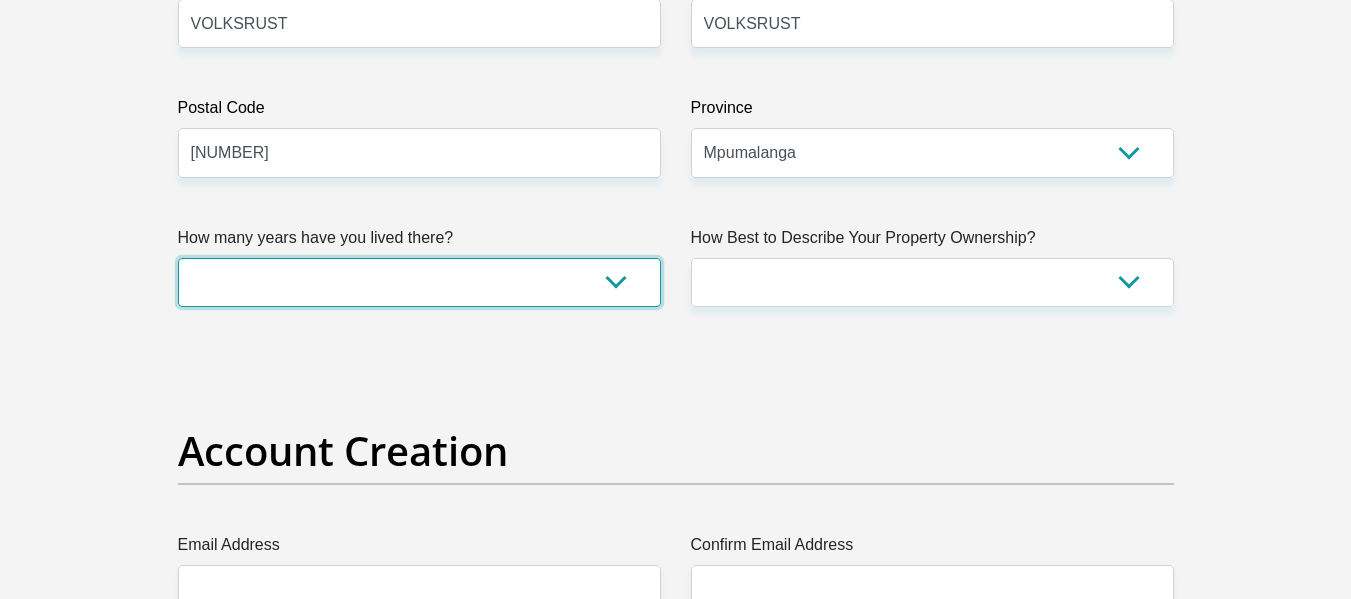 click on "less than 1 year
1-3 years
3-5 years
5+ years" at bounding box center [419, 282] 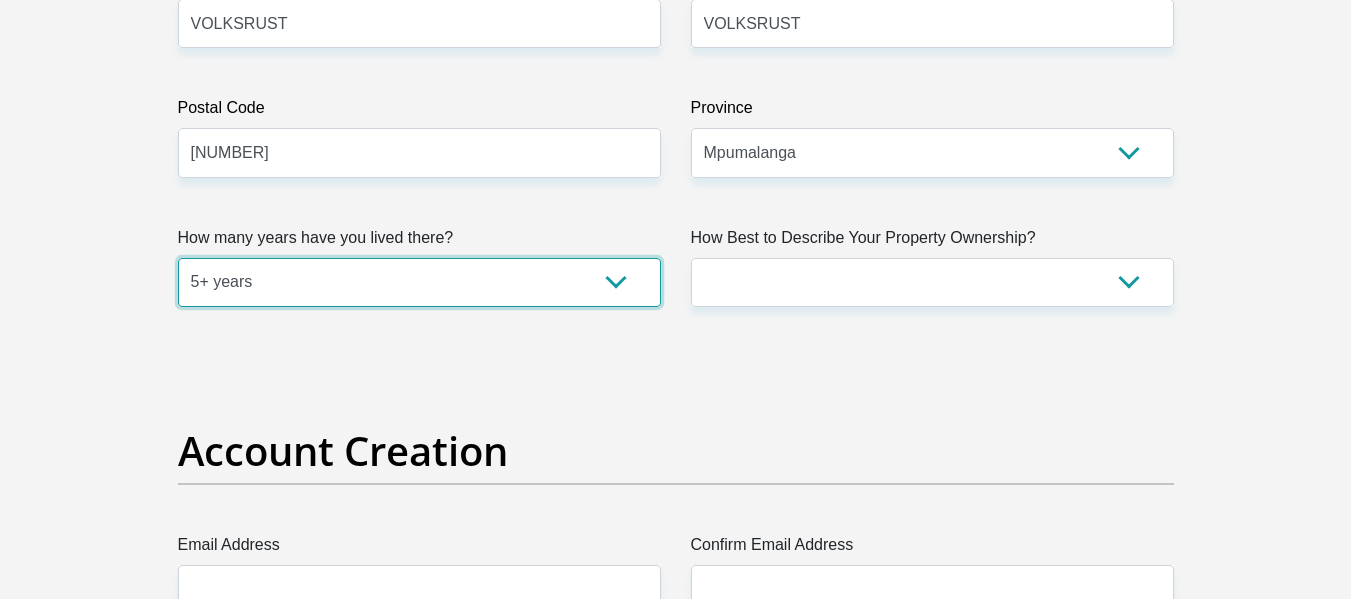 click on "less than 1 year
1-3 years
3-5 years
5+ years" at bounding box center (419, 282) 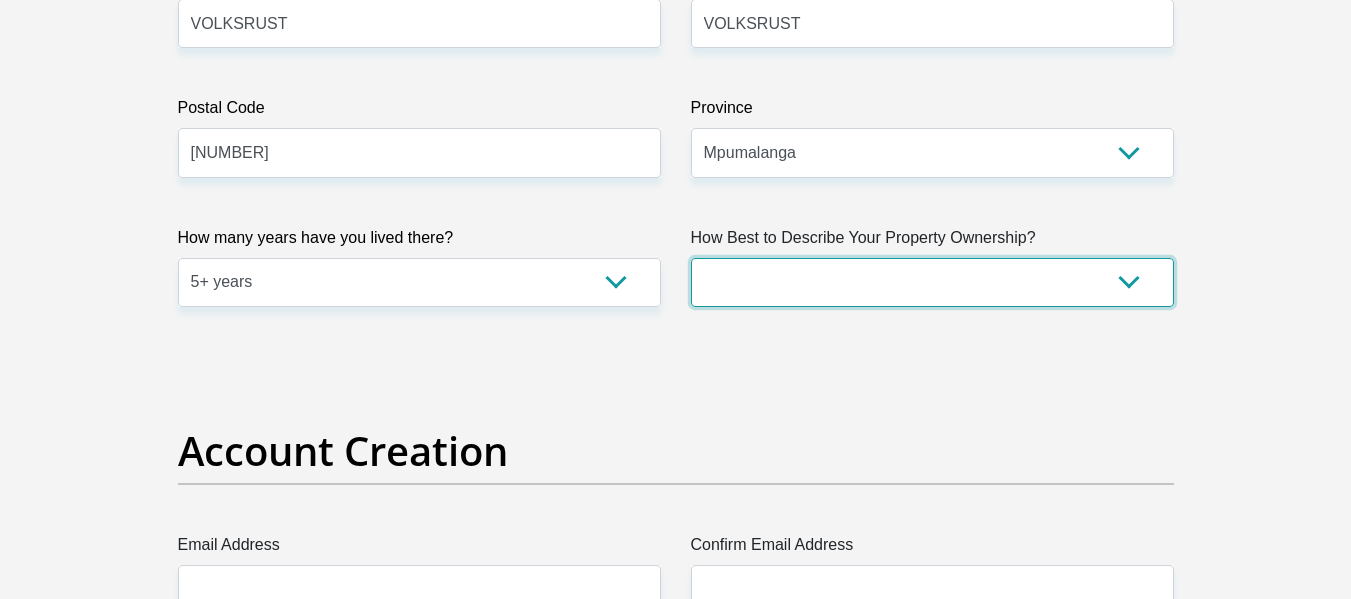 click on "Owned
Rented
Family Owned
Company Dwelling" at bounding box center (932, 282) 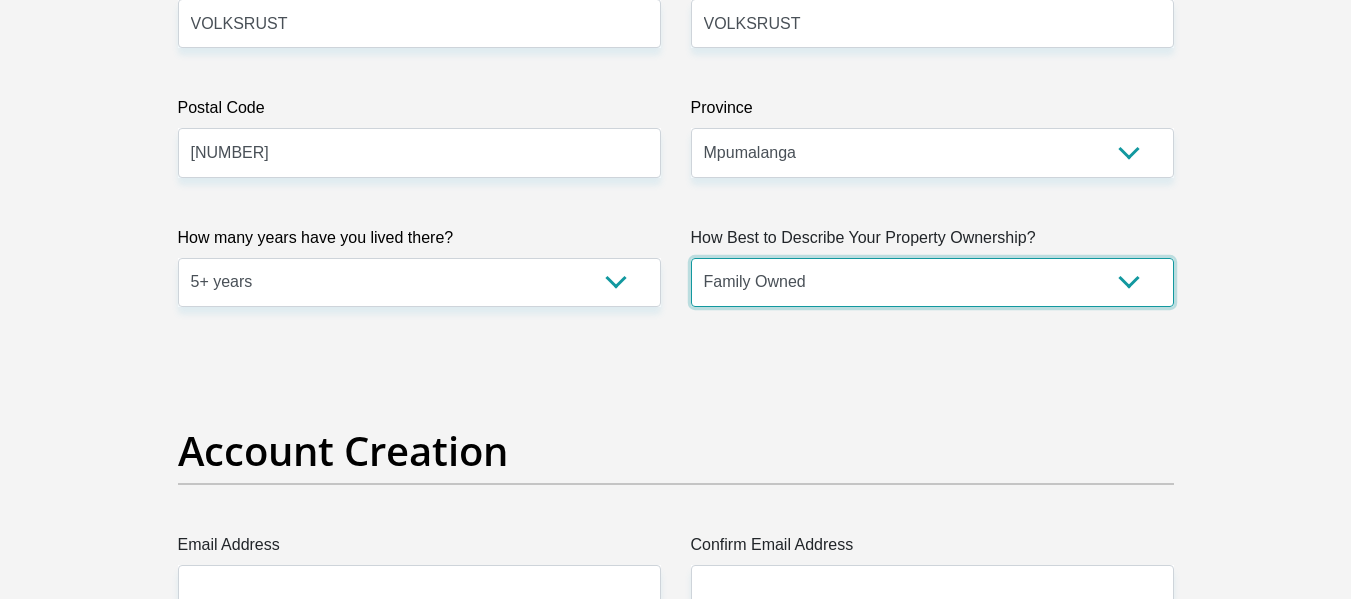 click on "Owned
Rented
Family Owned
Company Dwelling" at bounding box center (932, 282) 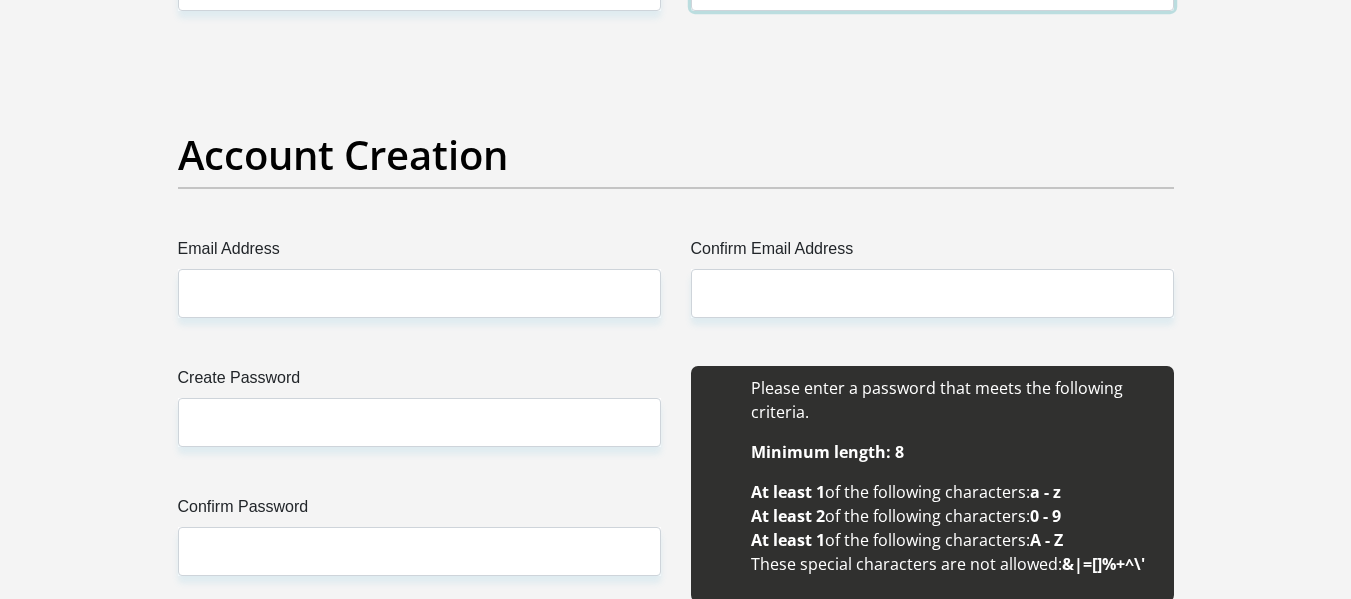 scroll, scrollTop: 1600, scrollLeft: 0, axis: vertical 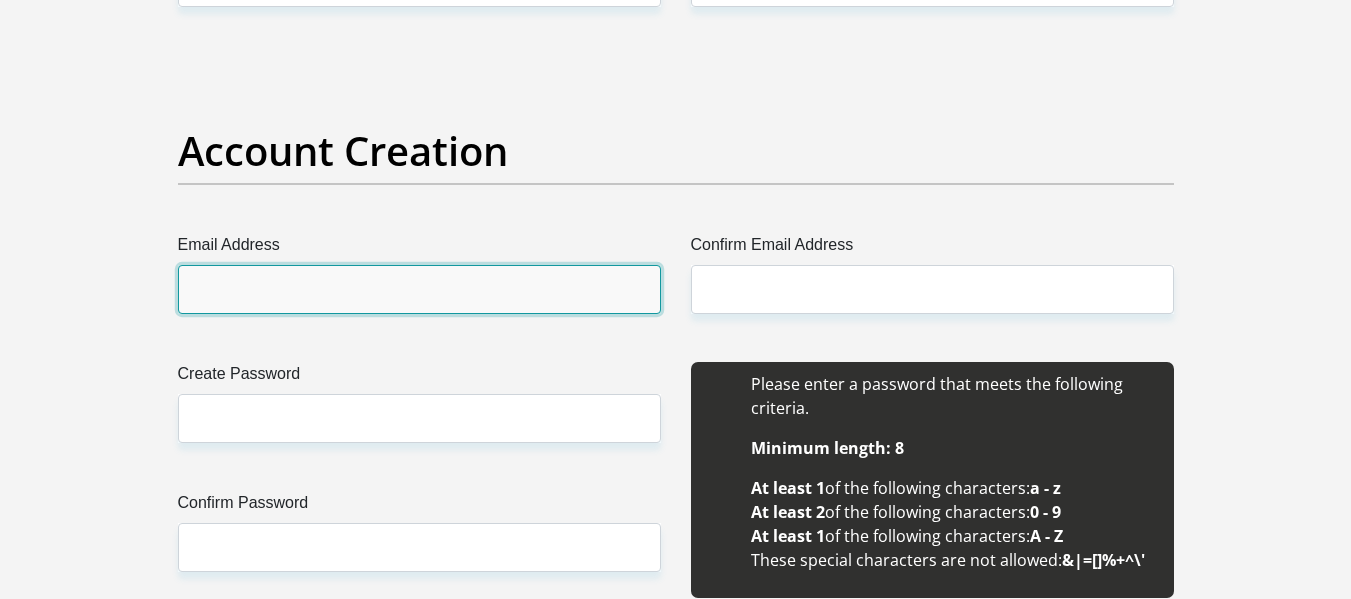 click on "Email Address" at bounding box center (419, 289) 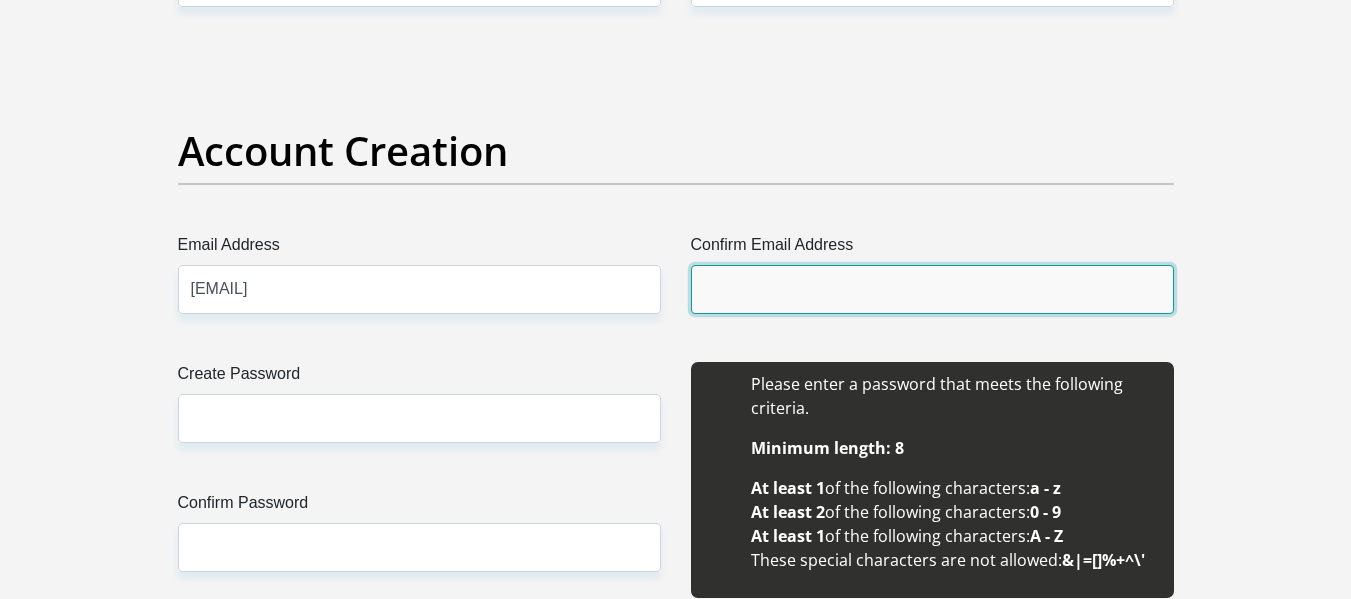 type on "mntamboxolani05@gmail.com" 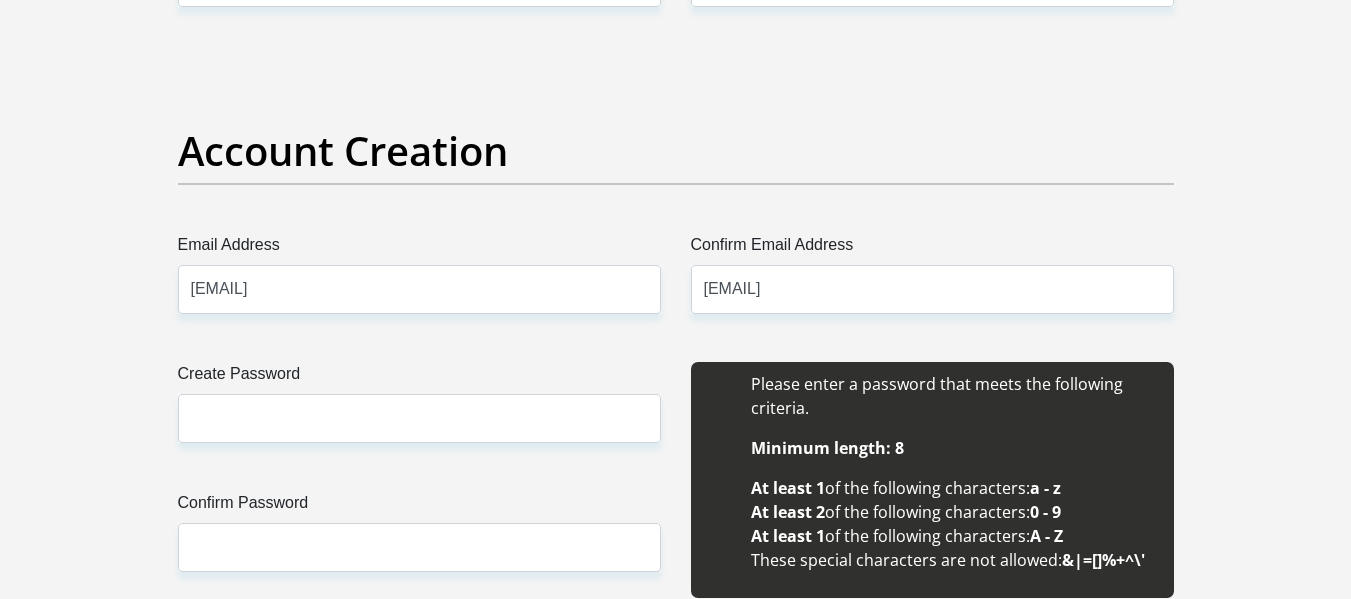 type 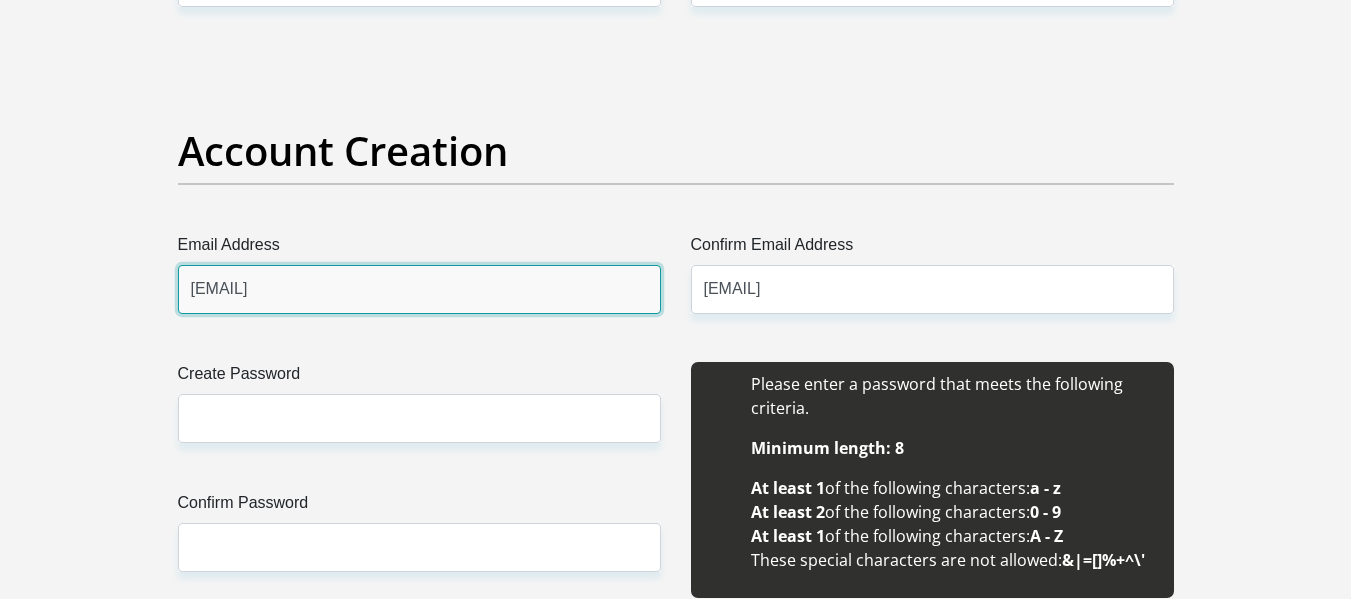 type 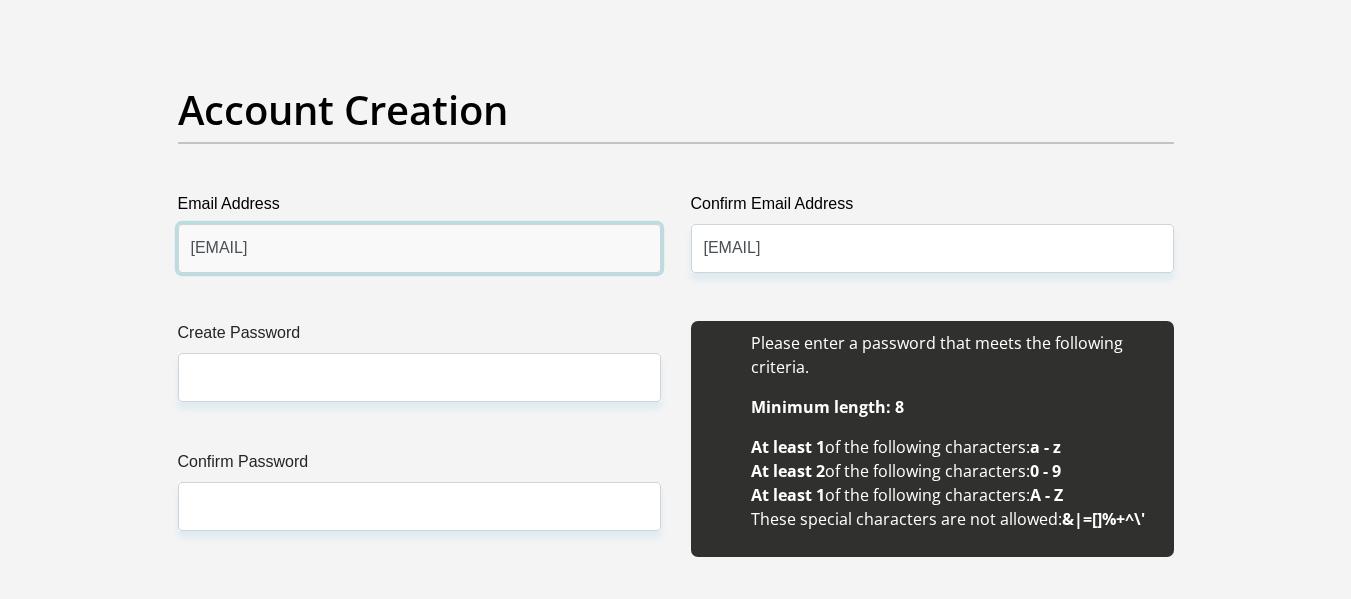 scroll, scrollTop: 1800, scrollLeft: 0, axis: vertical 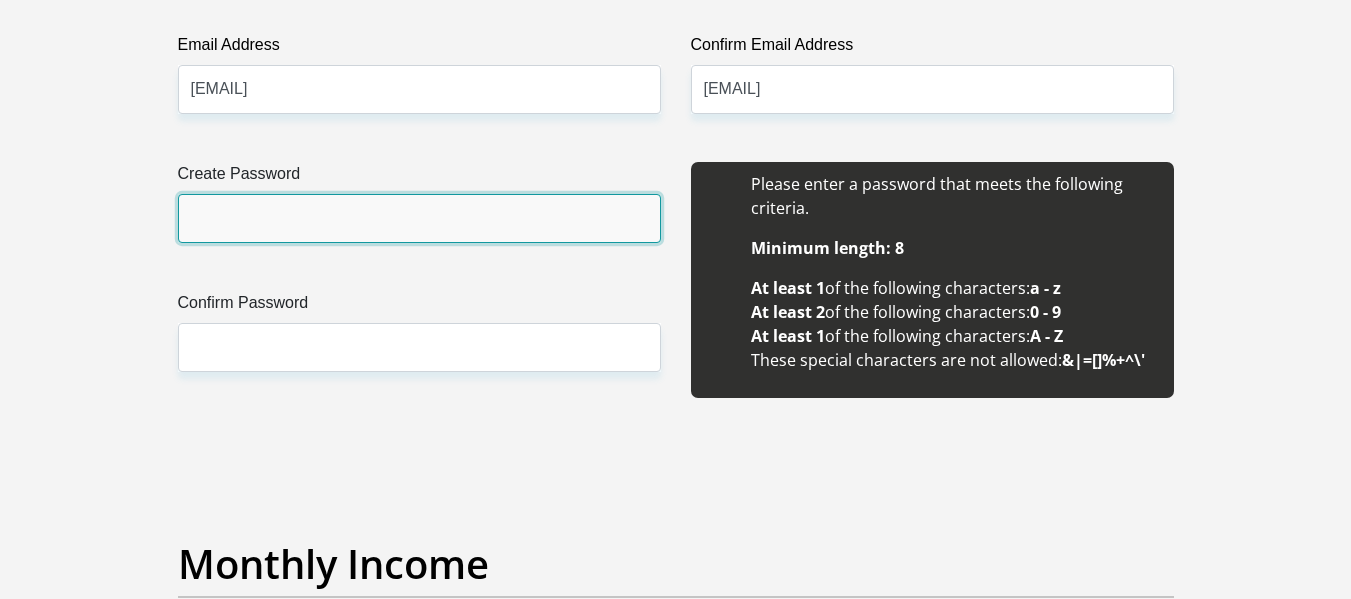 click on "Create Password" at bounding box center (419, 218) 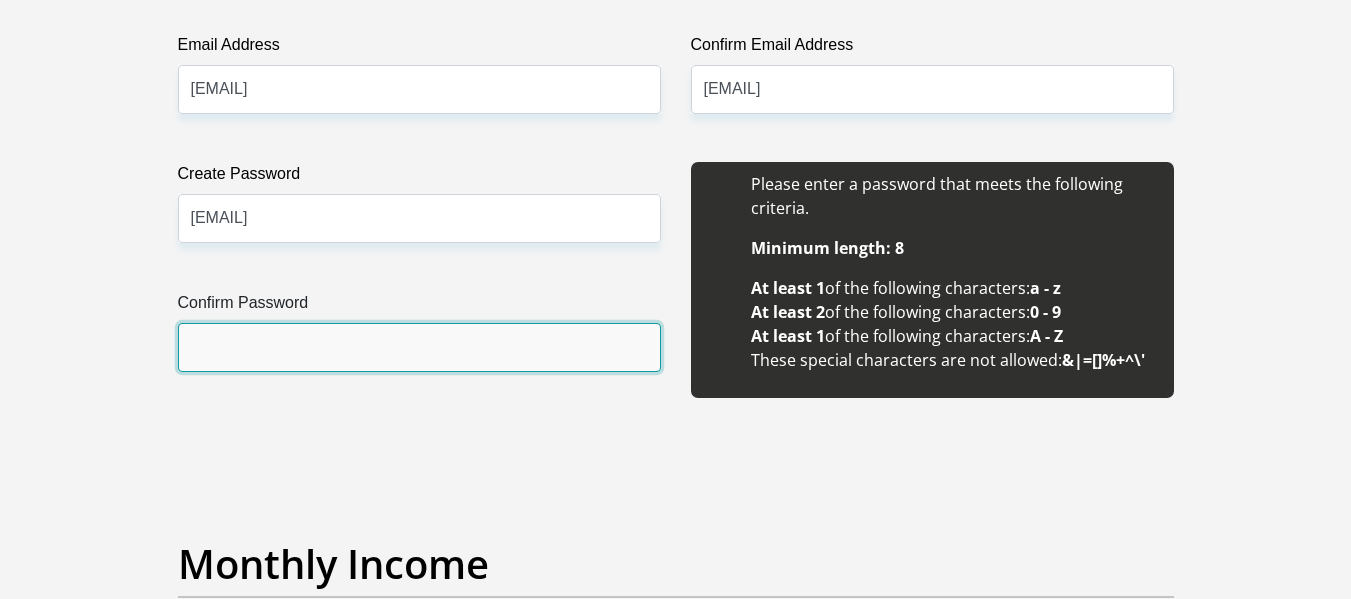click on "Confirm Password" at bounding box center [419, 347] 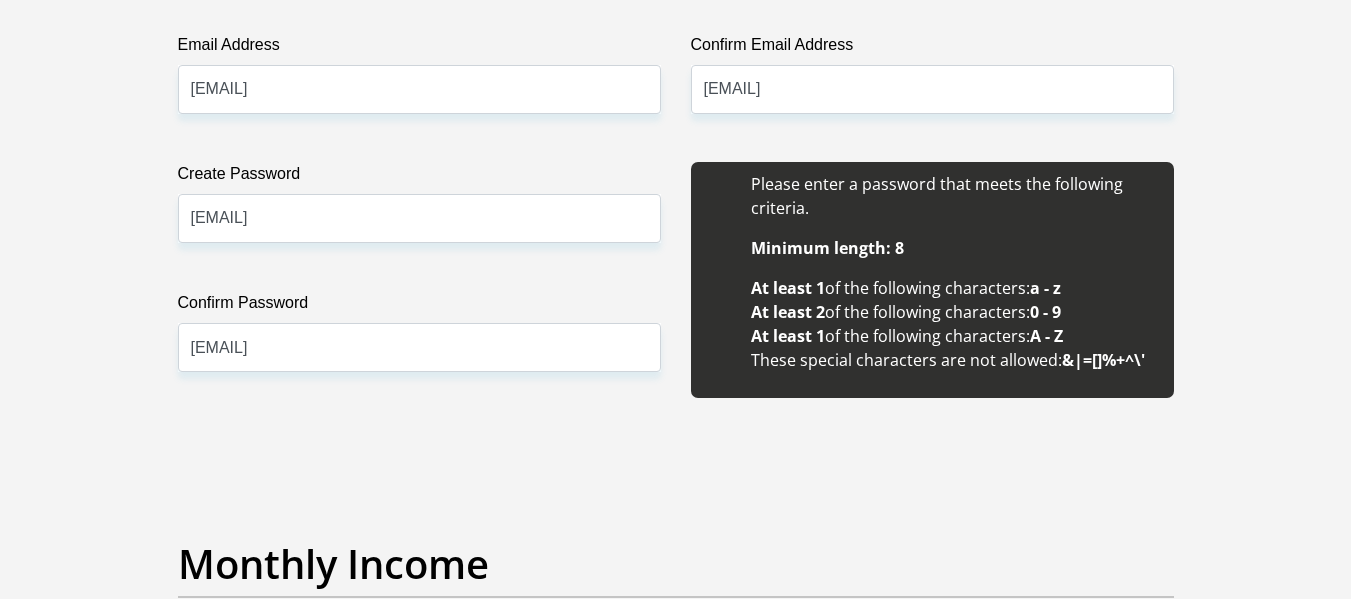 click on "Create Password
20012001@Mx
Please input valid password
Confirm Password
20012001@Mx" at bounding box center (419, 291) 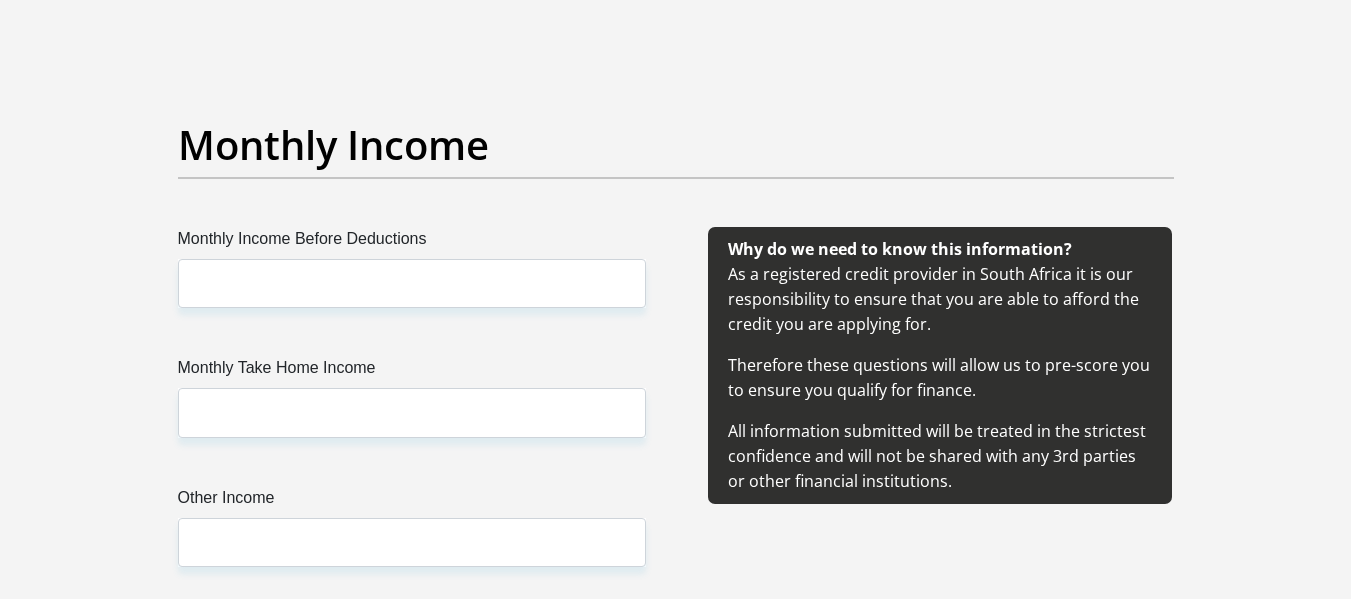 scroll, scrollTop: 2300, scrollLeft: 0, axis: vertical 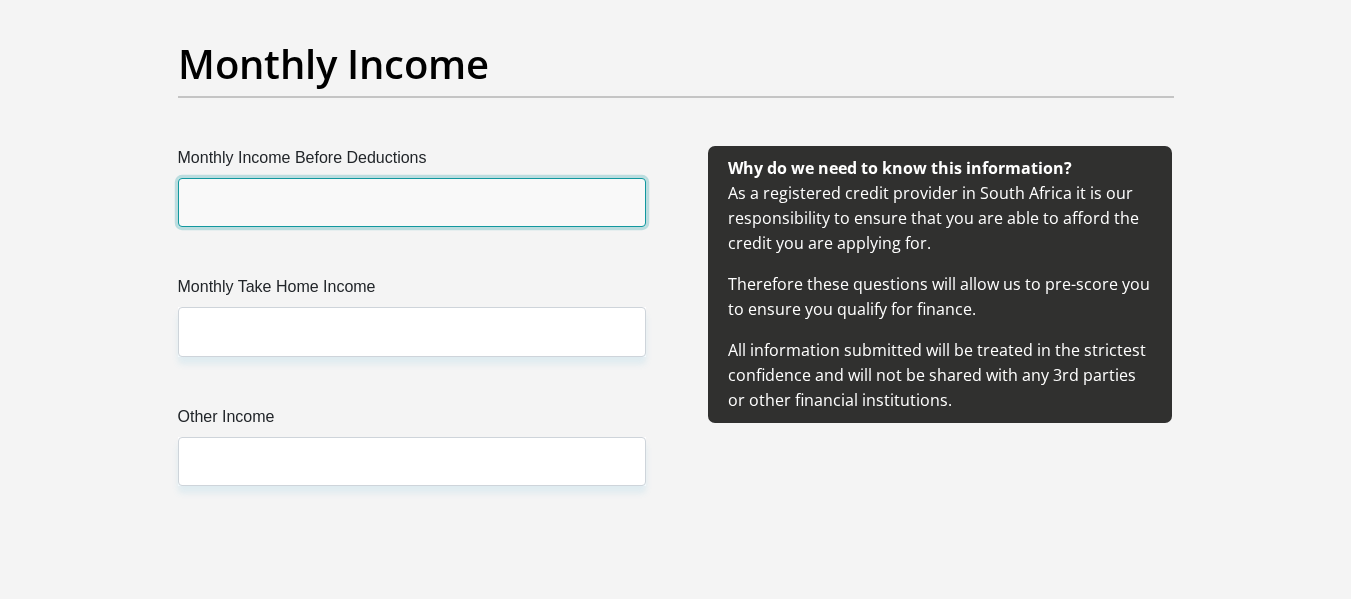 click on "Monthly Income Before Deductions" at bounding box center (412, 202) 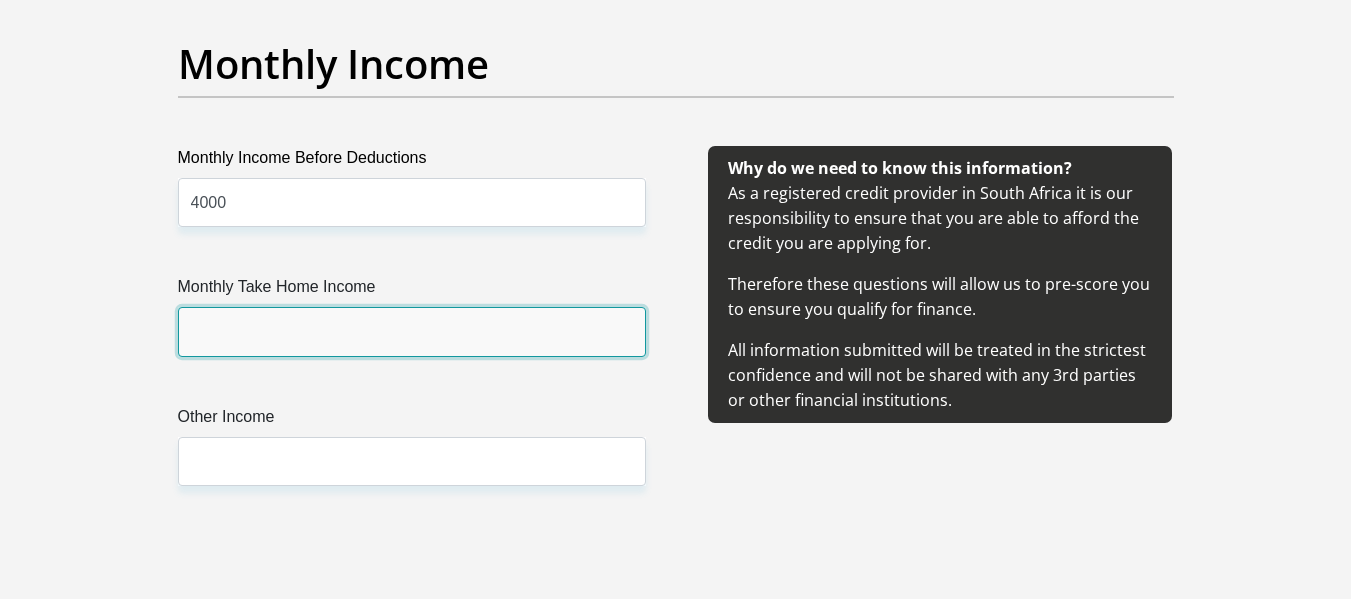 click on "Monthly Take Home Income" at bounding box center (412, 331) 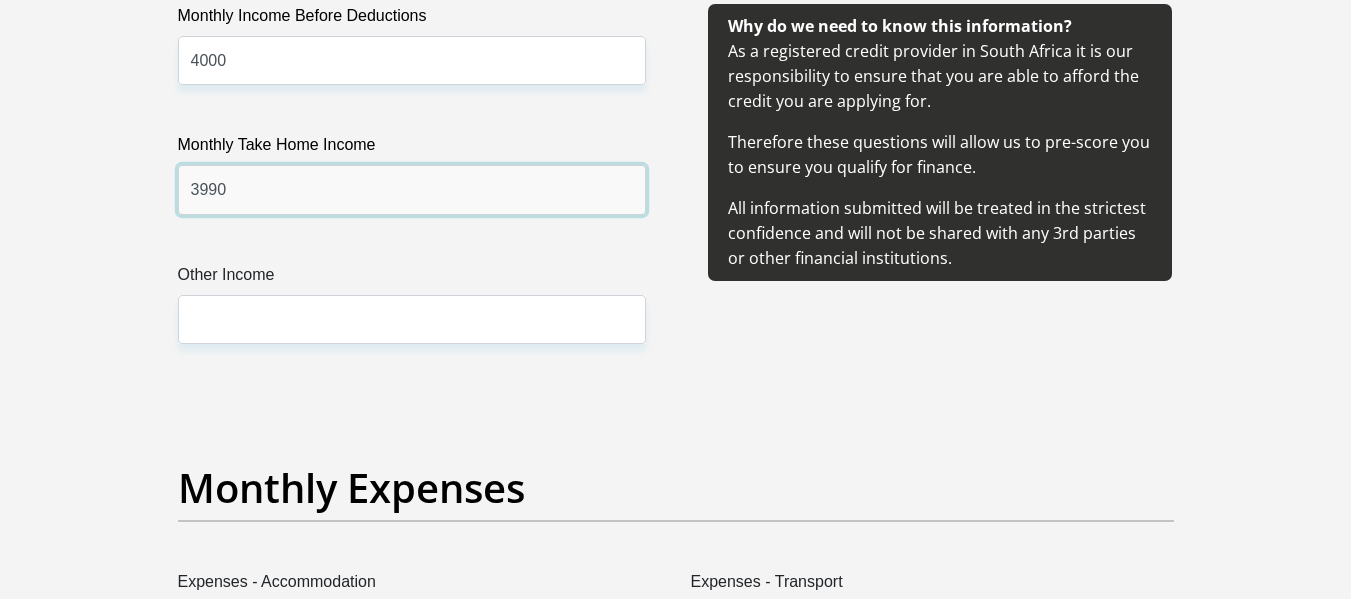 scroll, scrollTop: 2600, scrollLeft: 0, axis: vertical 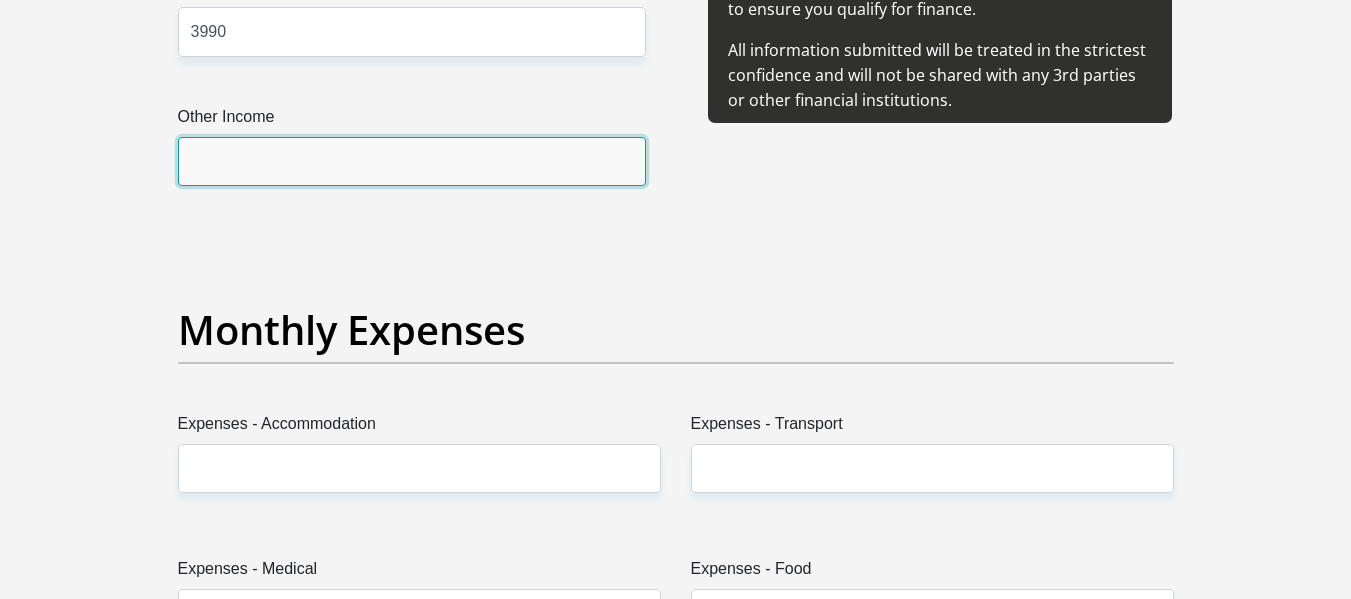 click on "Other Income" at bounding box center [412, 161] 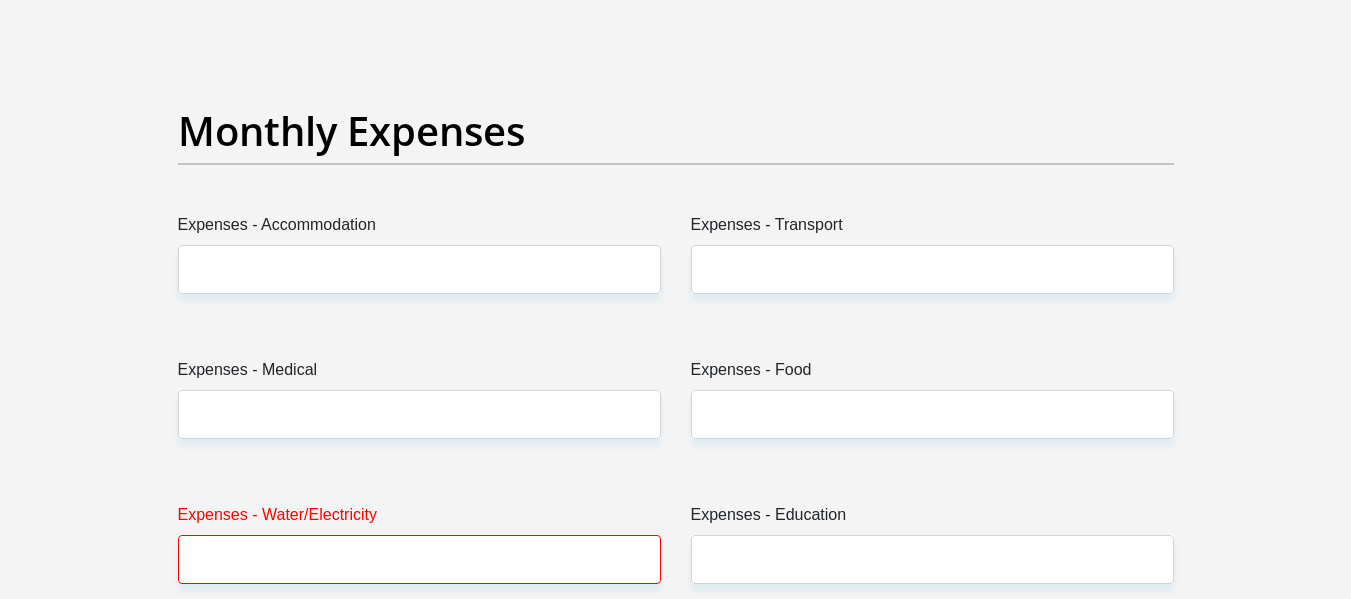 scroll, scrollTop: 2800, scrollLeft: 0, axis: vertical 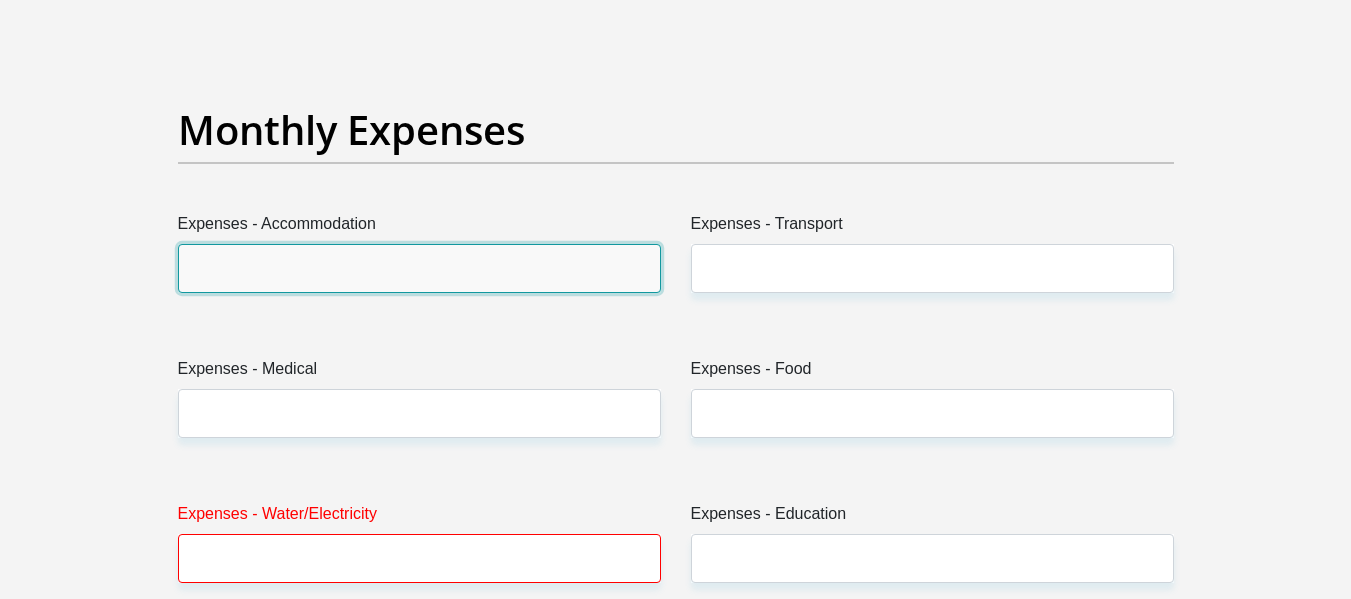 click on "Expenses - Accommodation" at bounding box center (419, 268) 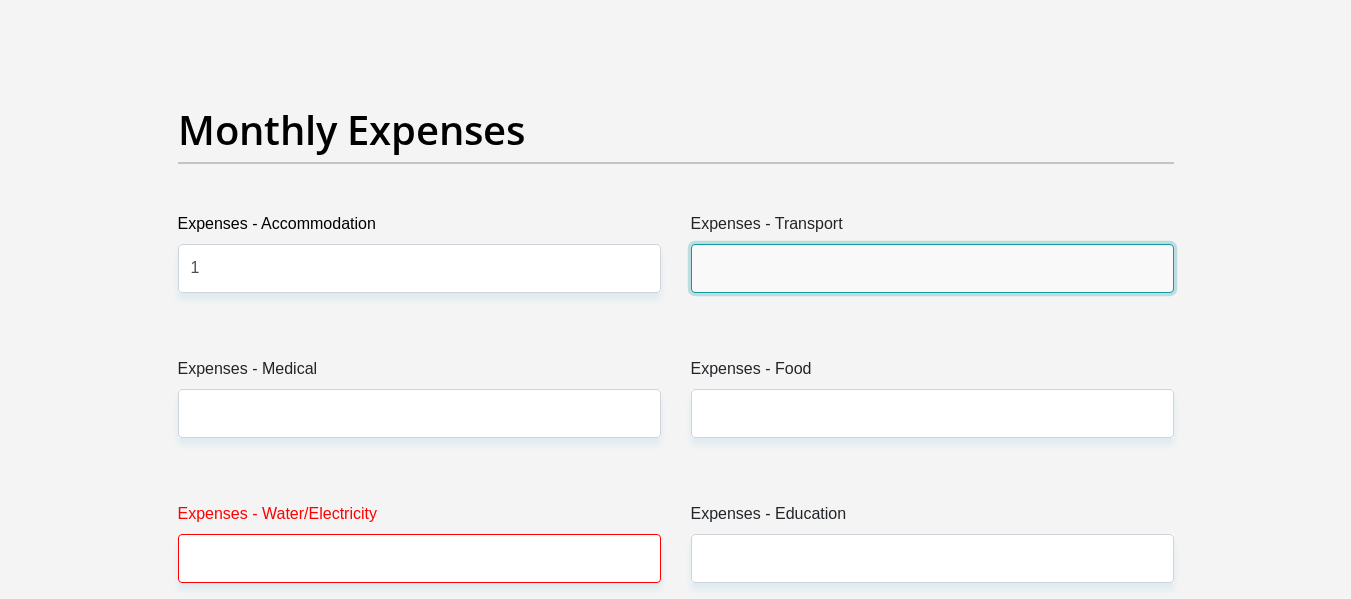click on "Expenses - Transport" at bounding box center [932, 268] 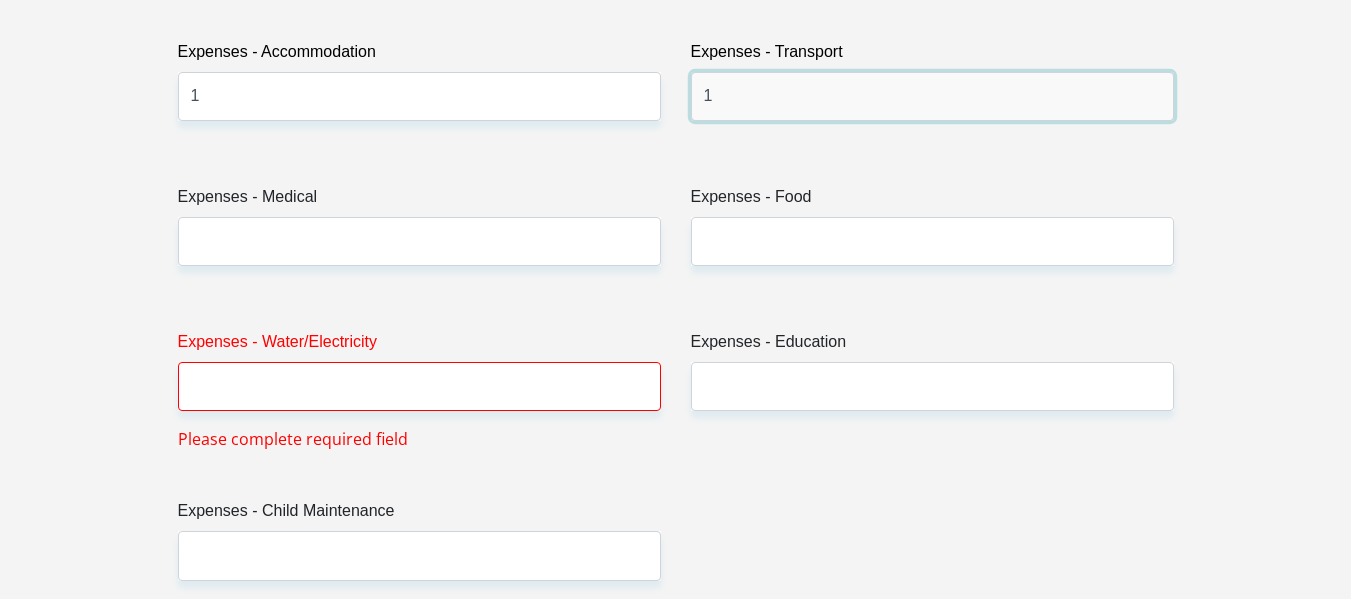scroll, scrollTop: 3000, scrollLeft: 0, axis: vertical 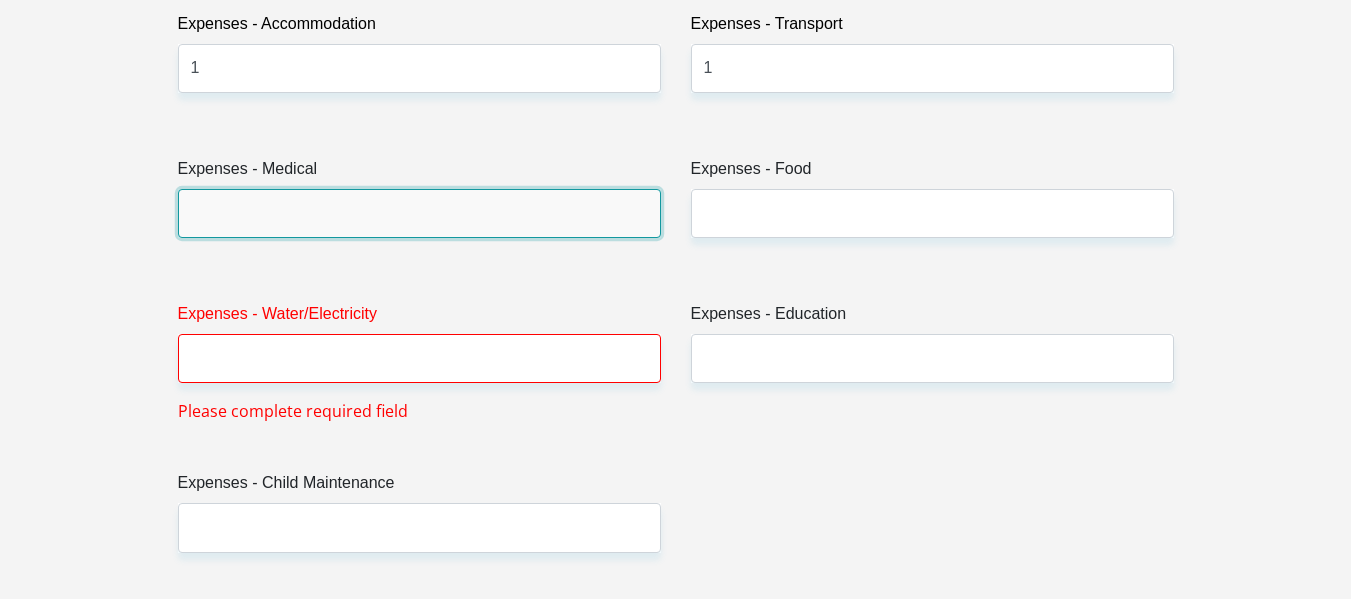 click on "Expenses - Medical" at bounding box center (419, 213) 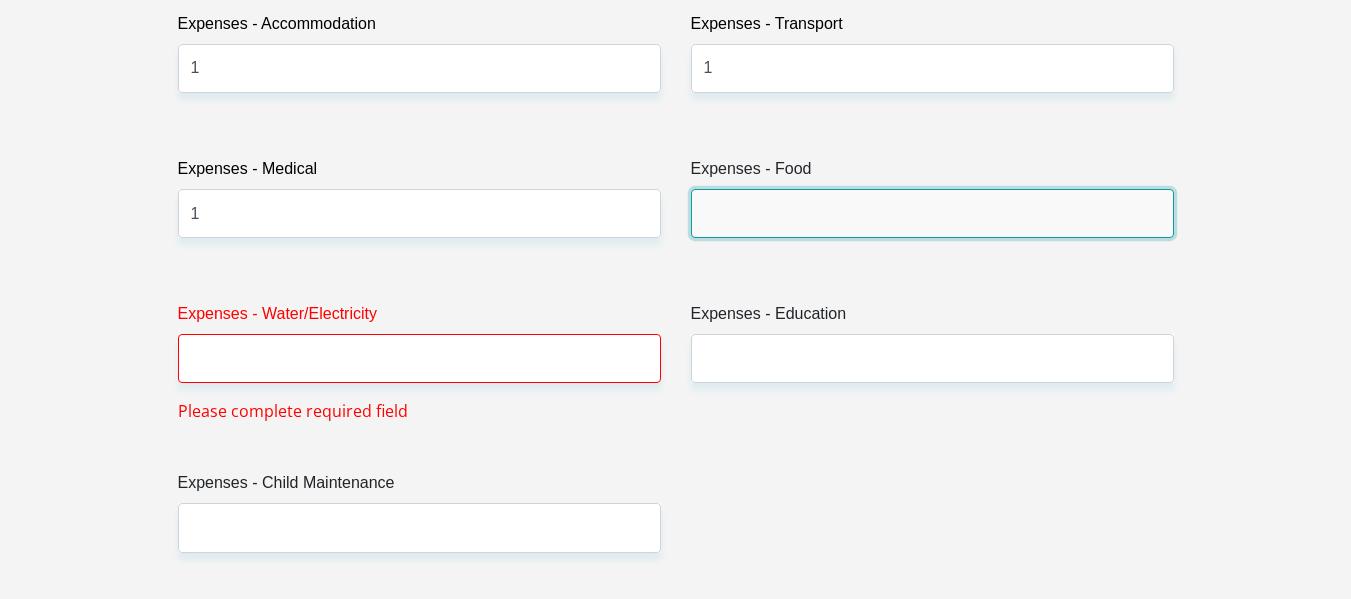 click on "Expenses - Food" at bounding box center [932, 213] 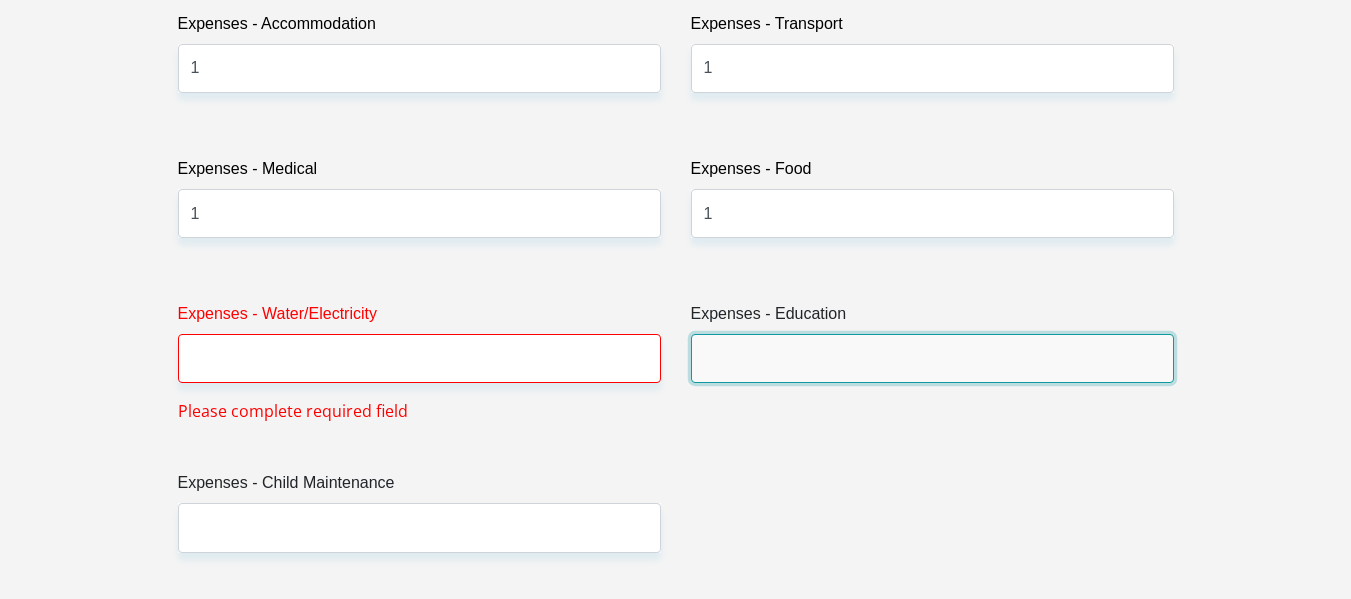 click on "Expenses - Education" at bounding box center [932, 358] 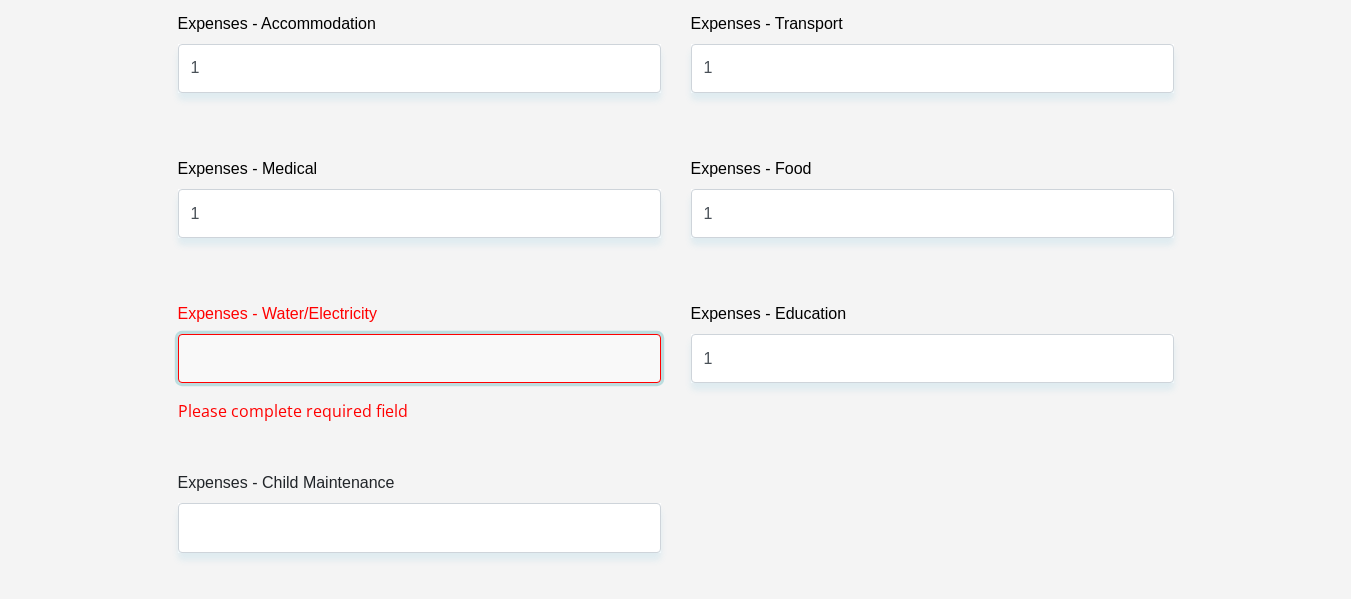 click on "Expenses - Water/Electricity" at bounding box center [419, 358] 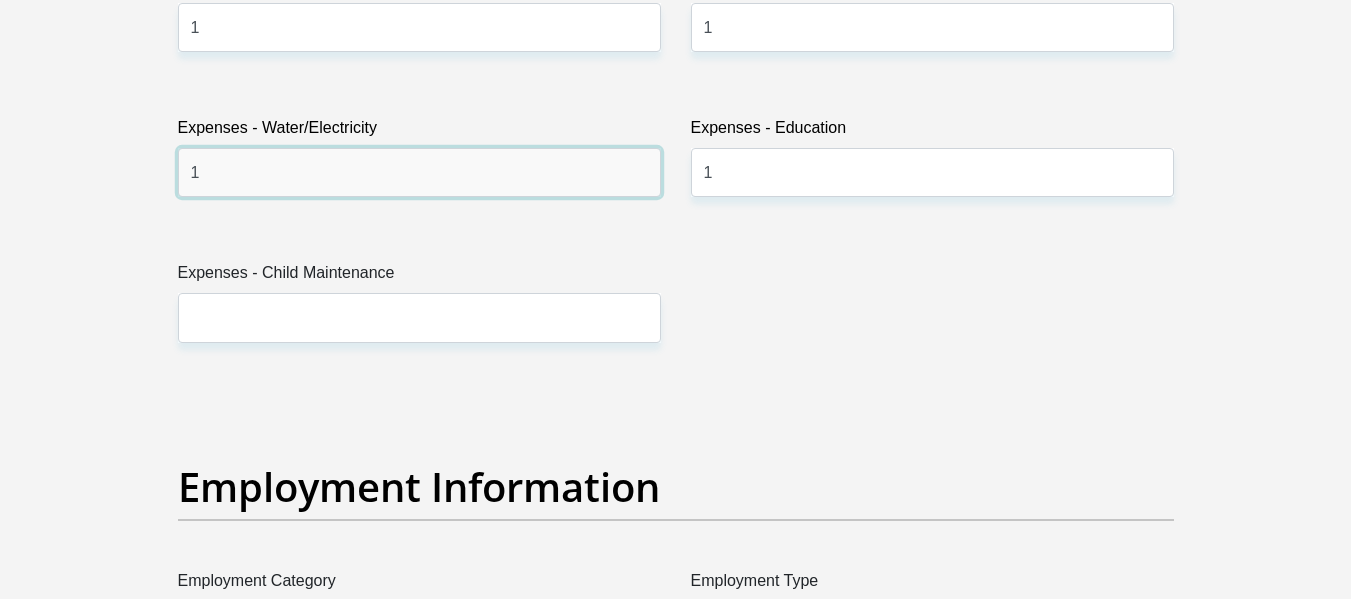 scroll, scrollTop: 3200, scrollLeft: 0, axis: vertical 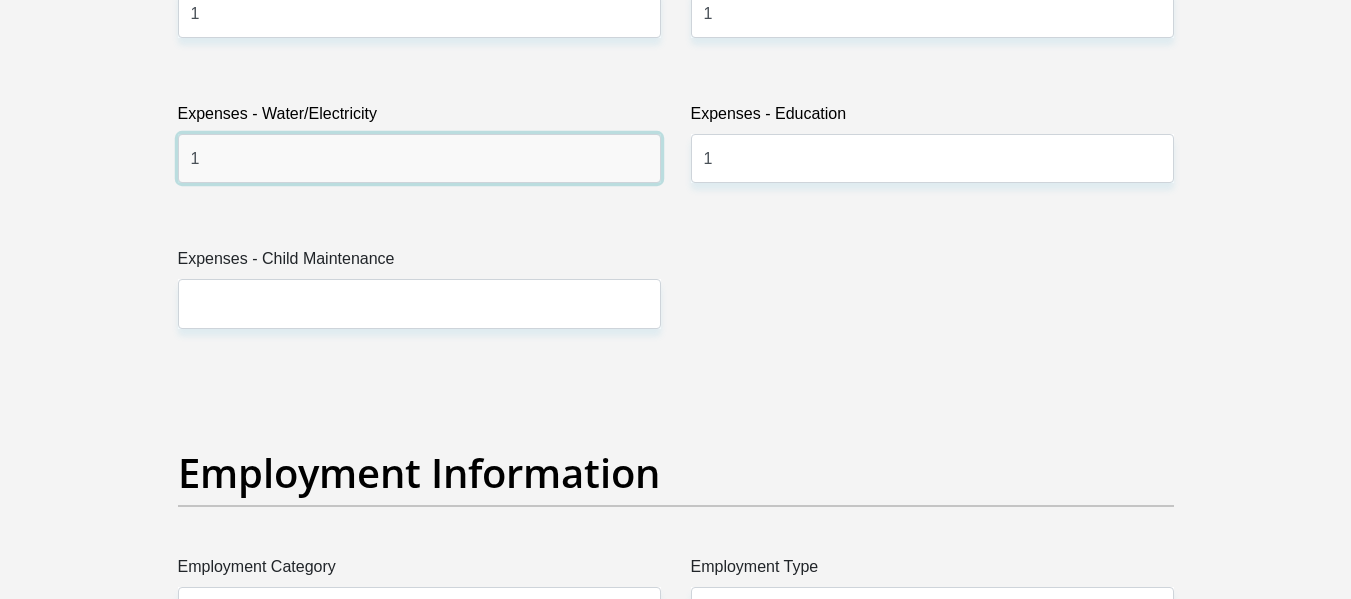 type on "1" 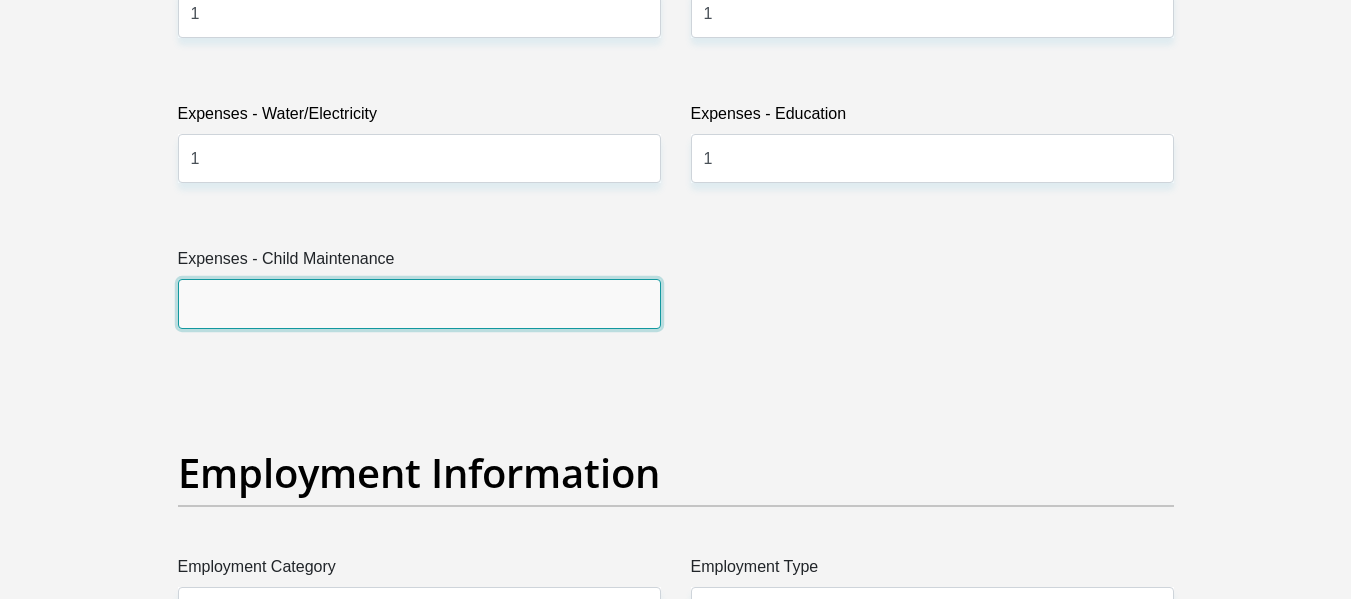 click on "Expenses - Child Maintenance" at bounding box center [419, 303] 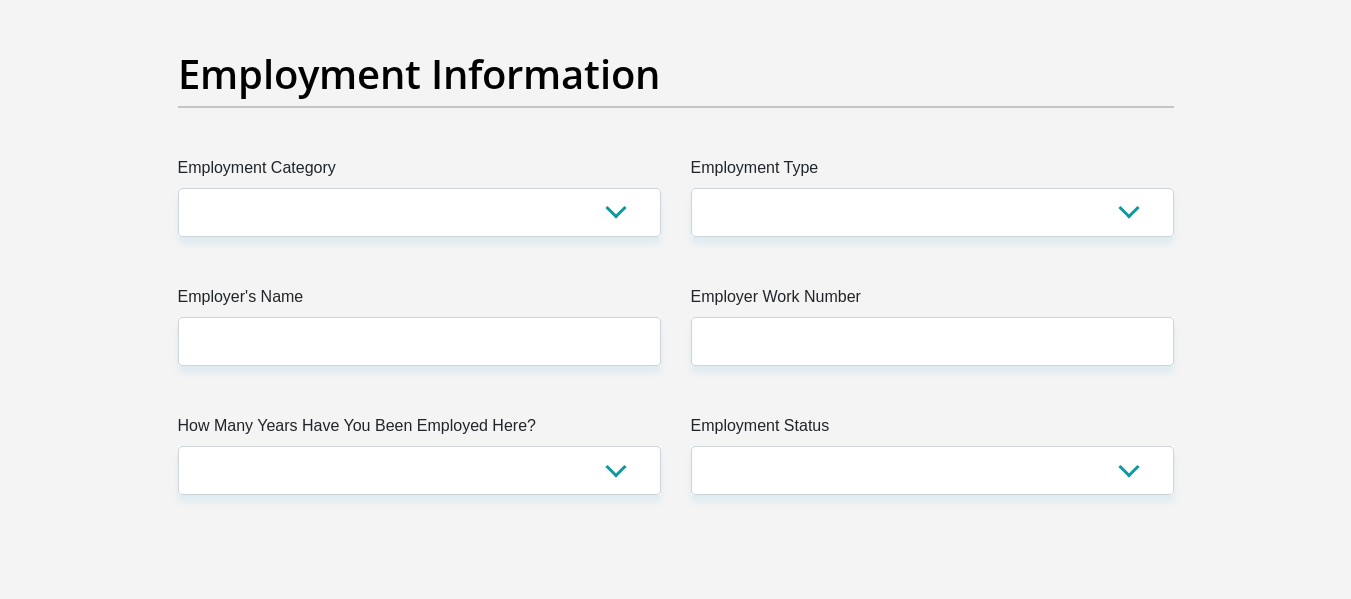 scroll, scrollTop: 3600, scrollLeft: 0, axis: vertical 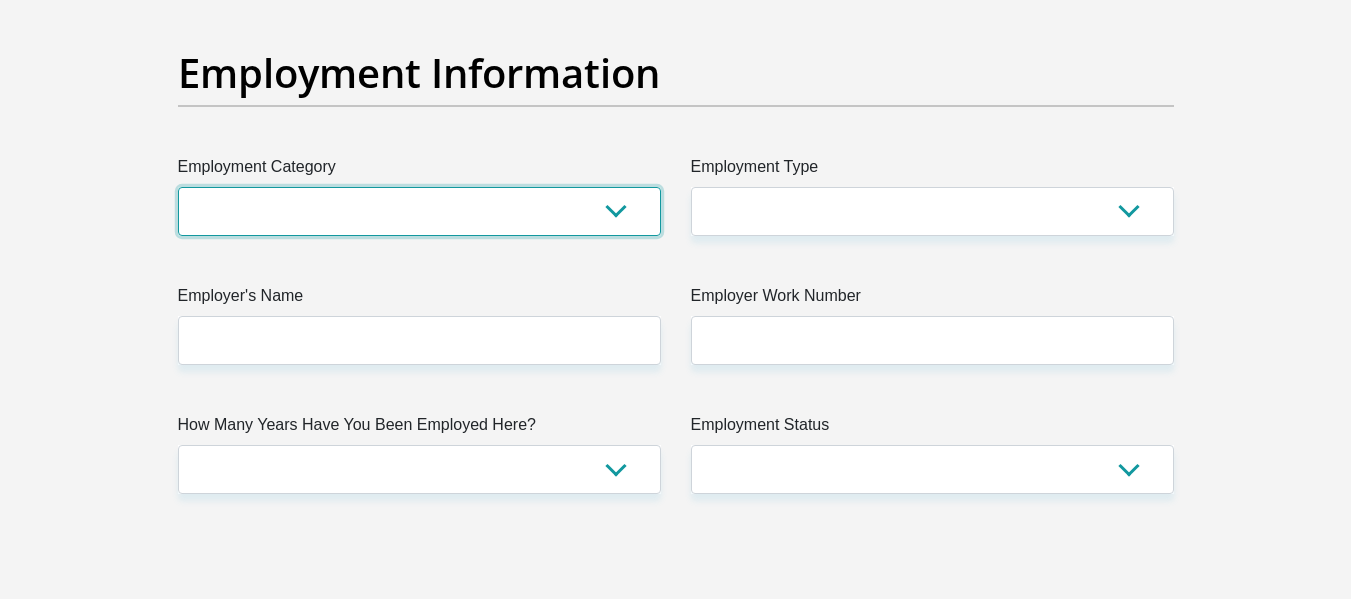 click on "AGRICULTURE
ALCOHOL & TOBACCO
CONSTRUCTION MATERIALS
METALLURGY
EQUIPMENT FOR RENEWABLE ENERGY
SPECIALIZED CONTRACTORS
CAR
GAMING (INCL. INTERNET
OTHER WHOLESALE
UNLICENSED PHARMACEUTICALS
CURRENCY EXCHANGE HOUSES
OTHER FINANCIAL INSTITUTIONS & INSURANCE
REAL ESTATE AGENTS
OIL & GAS
OTHER MATERIALS (E.G. IRON ORE)
PRECIOUS STONES & PRECIOUS METALS
POLITICAL ORGANIZATIONS
RELIGIOUS ORGANIZATIONS(NOT SECTS)
ACTI. HAVING BUSINESS DEAL WITH PUBLIC ADMINISTRATION
LAUNDROMATS" at bounding box center [419, 211] 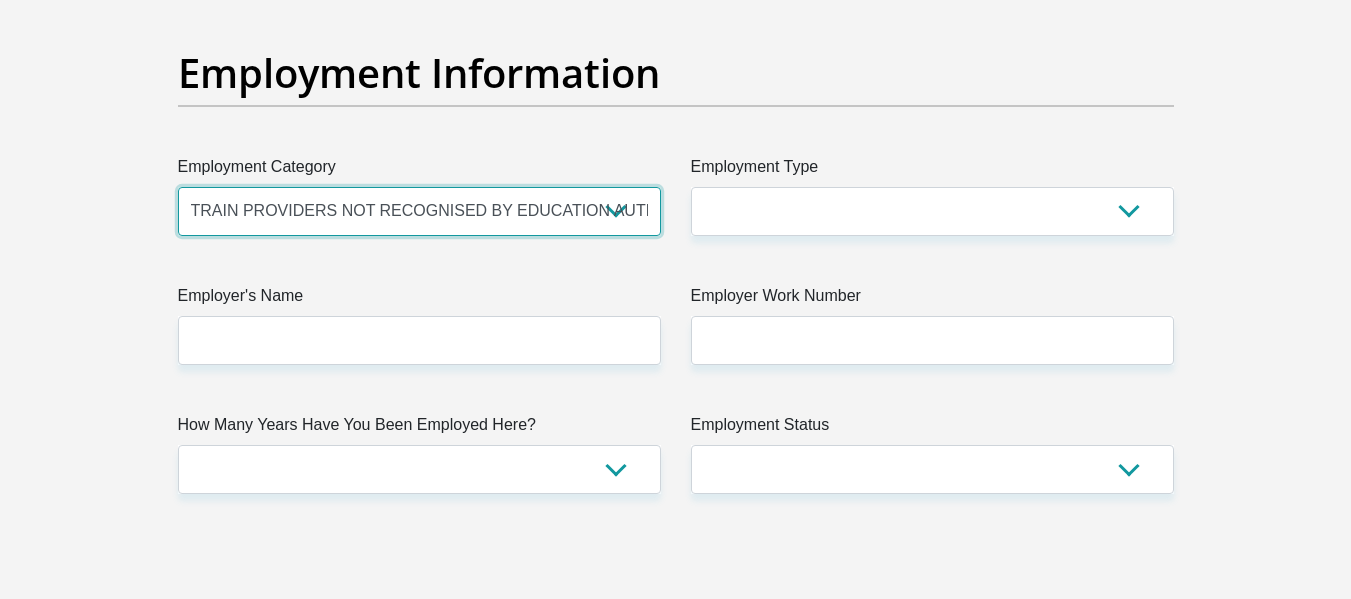 click on "AGRICULTURE
ALCOHOL & TOBACCO
CONSTRUCTION MATERIALS
METALLURGY
EQUIPMENT FOR RENEWABLE ENERGY
SPECIALIZED CONTRACTORS
CAR
GAMING (INCL. INTERNET
OTHER WHOLESALE
UNLICENSED PHARMACEUTICALS
CURRENCY EXCHANGE HOUSES
OTHER FINANCIAL INSTITUTIONS & INSURANCE
REAL ESTATE AGENTS
OIL & GAS
OTHER MATERIALS (E.G. IRON ORE)
PRECIOUS STONES & PRECIOUS METALS
POLITICAL ORGANIZATIONS
RELIGIOUS ORGANIZATIONS(NOT SECTS)
ACTI. HAVING BUSINESS DEAL WITH PUBLIC ADMINISTRATION
LAUNDROMATS" at bounding box center [419, 211] 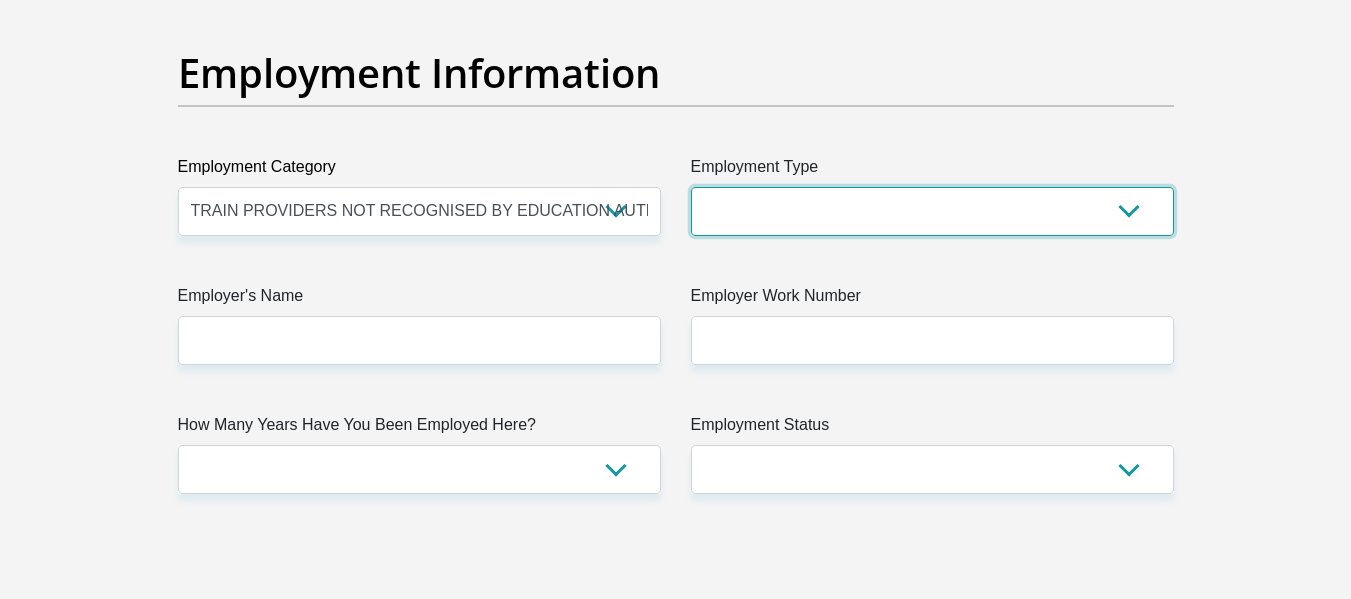 click on "College/Lecturer
Craft Seller
Creative
Driver
Executive
Farmer
Forces - Non Commissioned
Forces - Officer
Hawker
Housewife
Labourer
Licenced Professional
Manager
Miner
Non Licenced Professional
Office Staff/Clerk
Outside Worker
Pensioner
Permanent Teacher
Production/Manufacturing
Sales
Self-Employed
Semi-Professional Worker
Service Industry  Social Worker  Student" at bounding box center (932, 211) 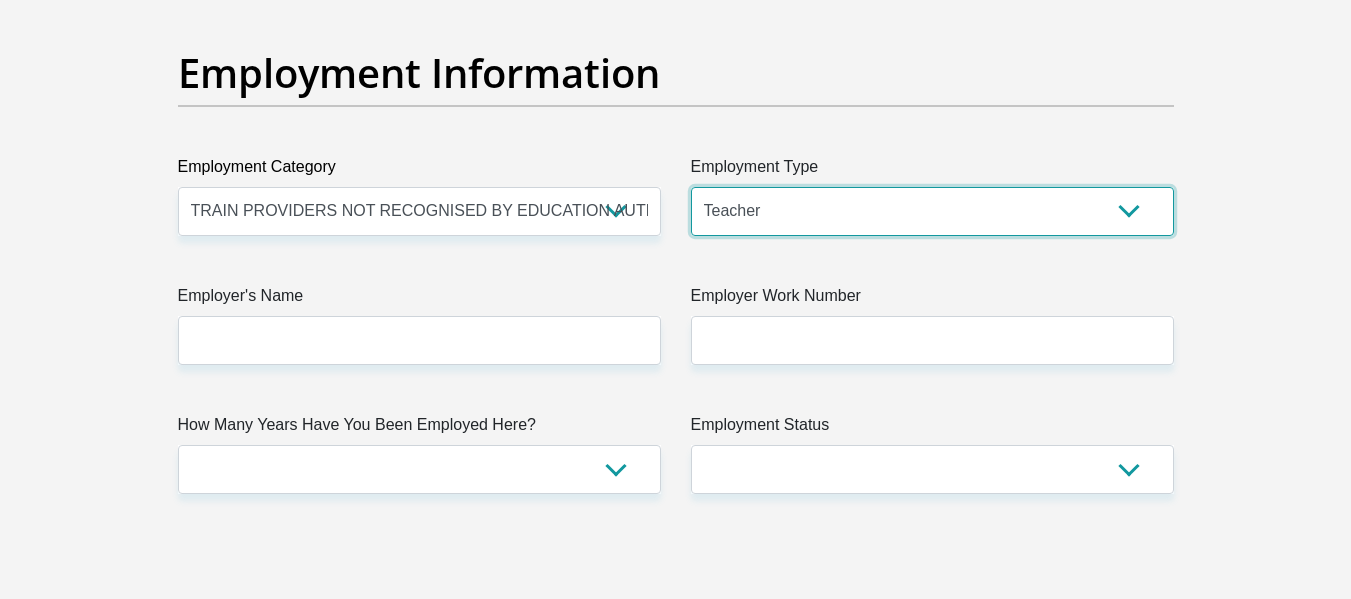 click on "College/Lecturer
Craft Seller
Creative
Driver
Executive
Farmer
Forces - Non Commissioned
Forces - Officer
Hawker
Housewife
Labourer
Licenced Professional
Manager
Miner
Non Licenced Professional
Office Staff/Clerk
Outside Worker
Pensioner
Permanent Teacher
Production/Manufacturing
Sales
Self-Employed
Semi-Professional Worker
Service Industry  Social Worker  Student" at bounding box center [932, 211] 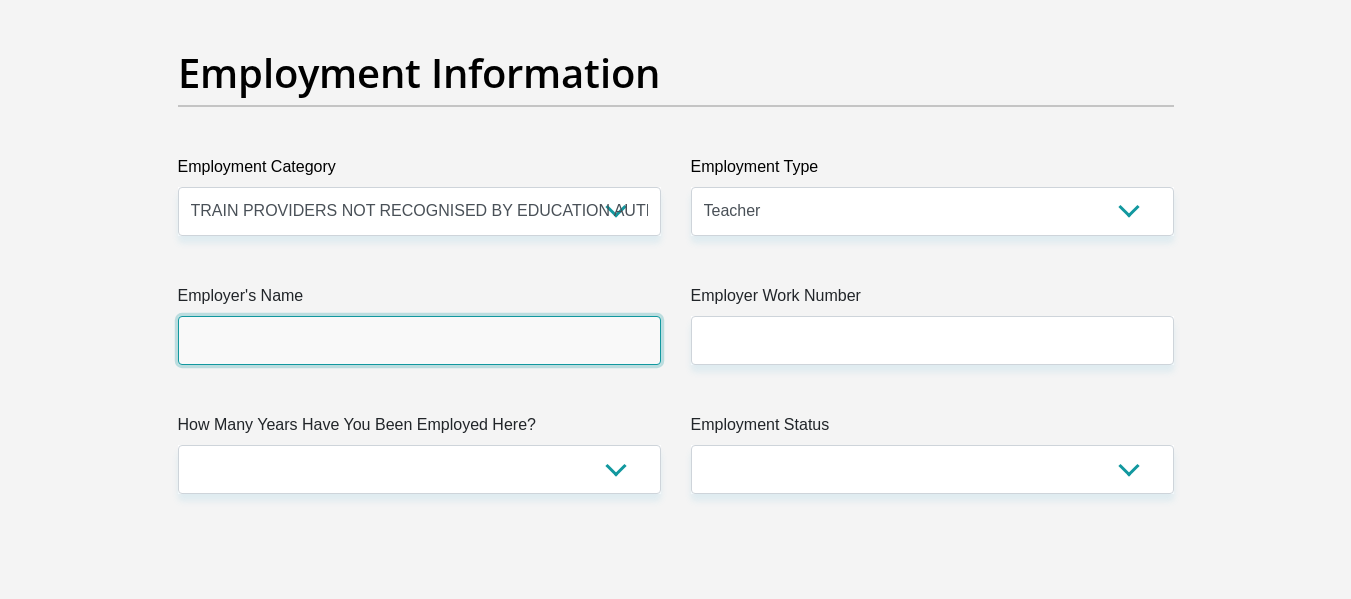 click on "Employer's Name" at bounding box center [419, 340] 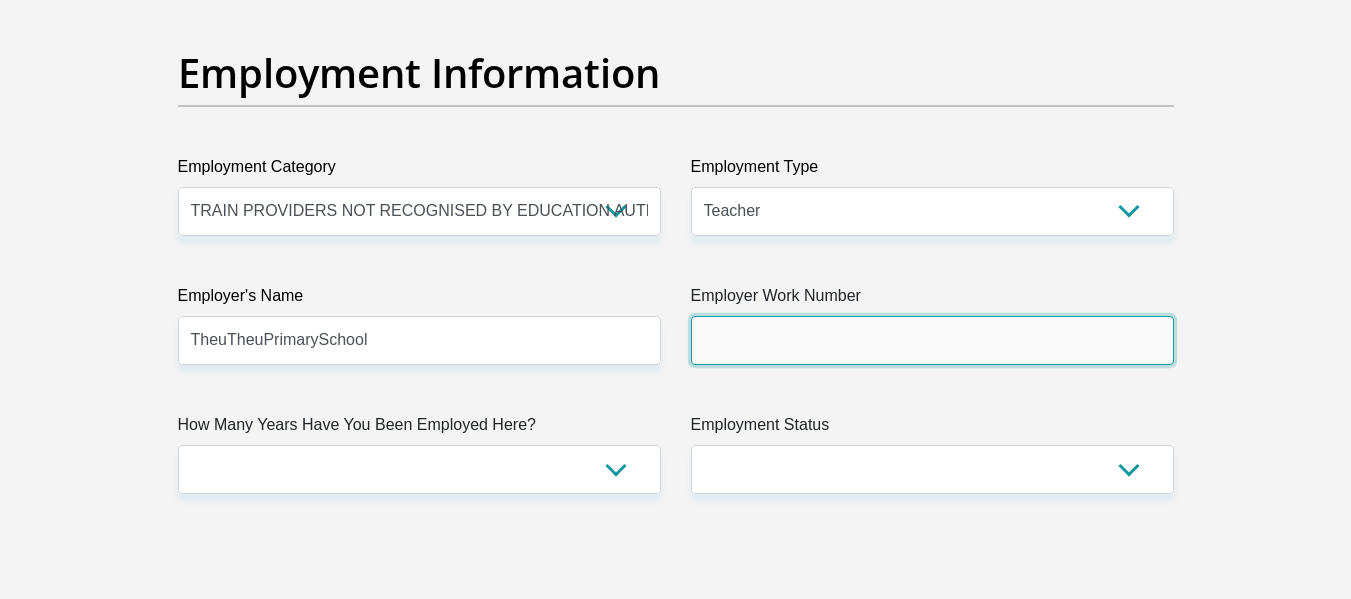 click on "Employer Work Number" at bounding box center (932, 340) 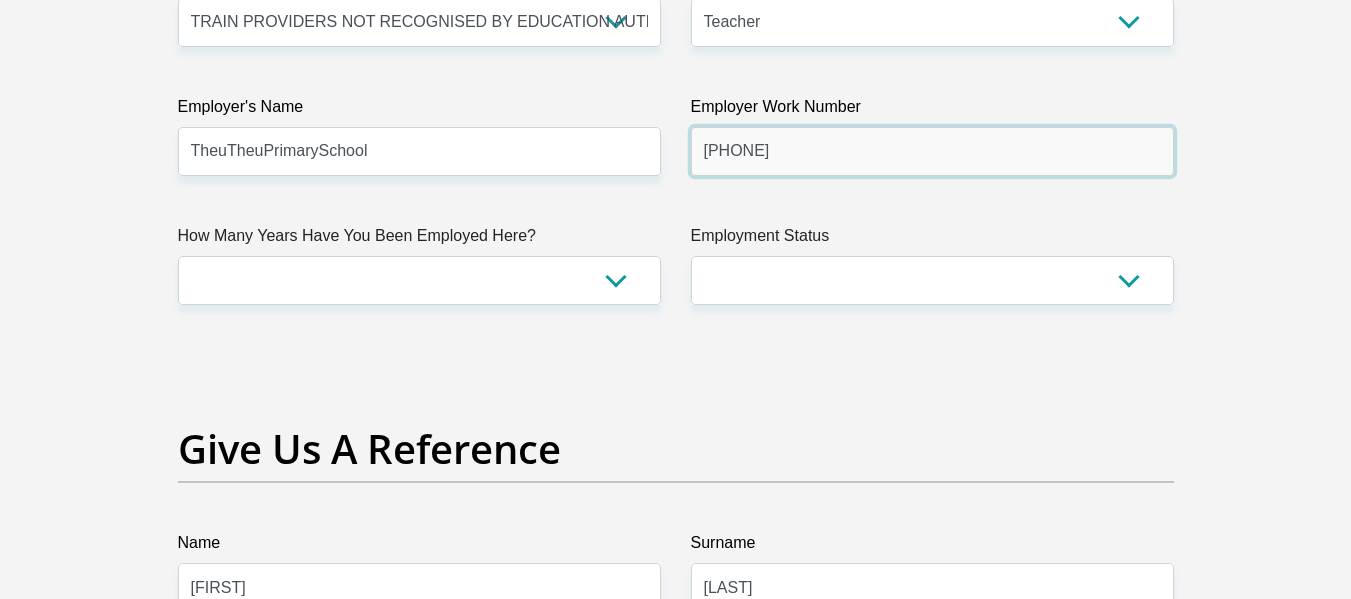 scroll, scrollTop: 3800, scrollLeft: 0, axis: vertical 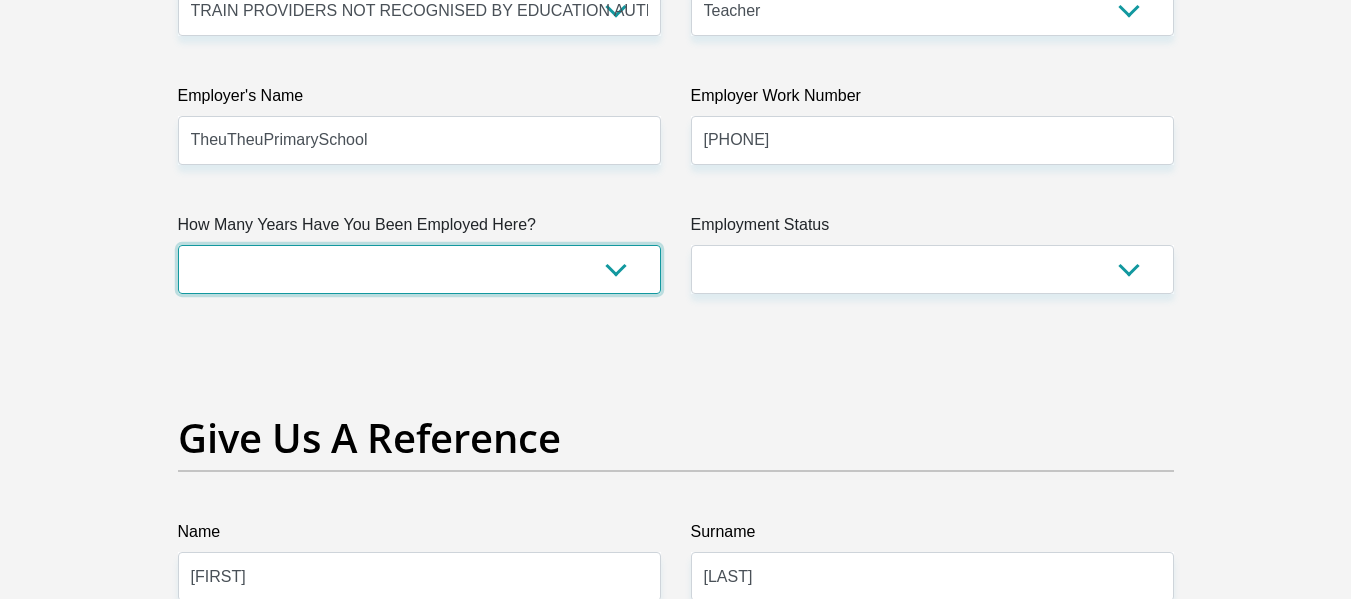 click on "less than 1 year
1-3 years
3-5 years
5+ years" at bounding box center (419, 269) 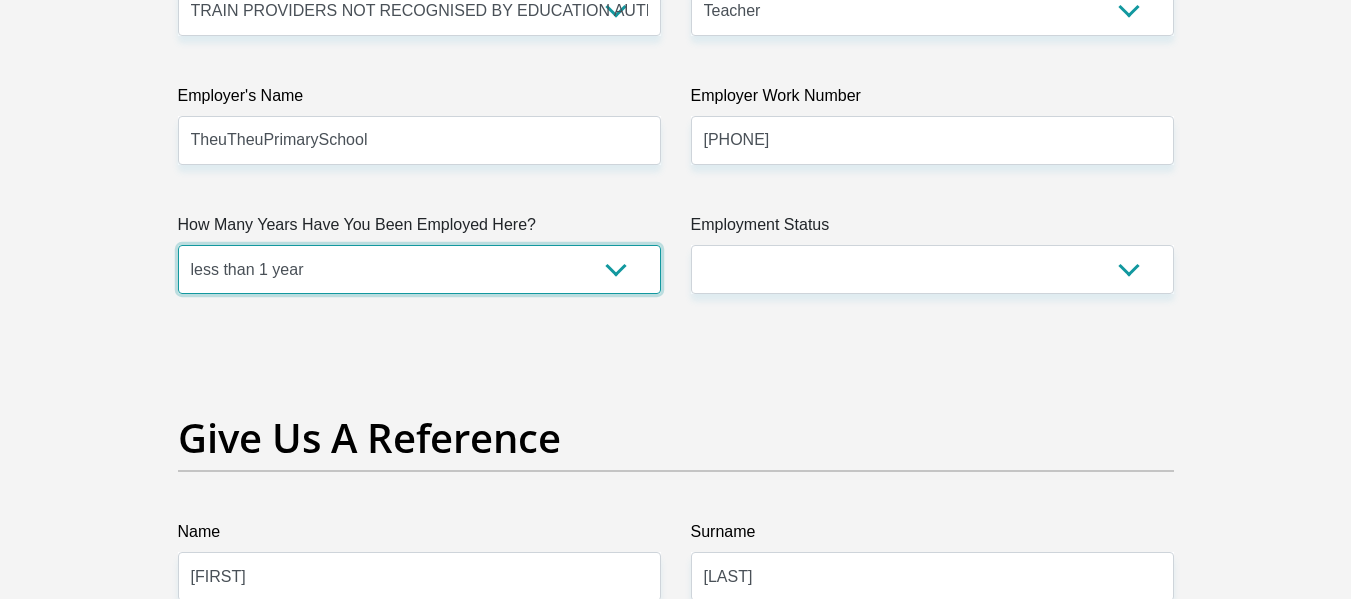 click on "less than 1 year
1-3 years
3-5 years
5+ years" at bounding box center (419, 269) 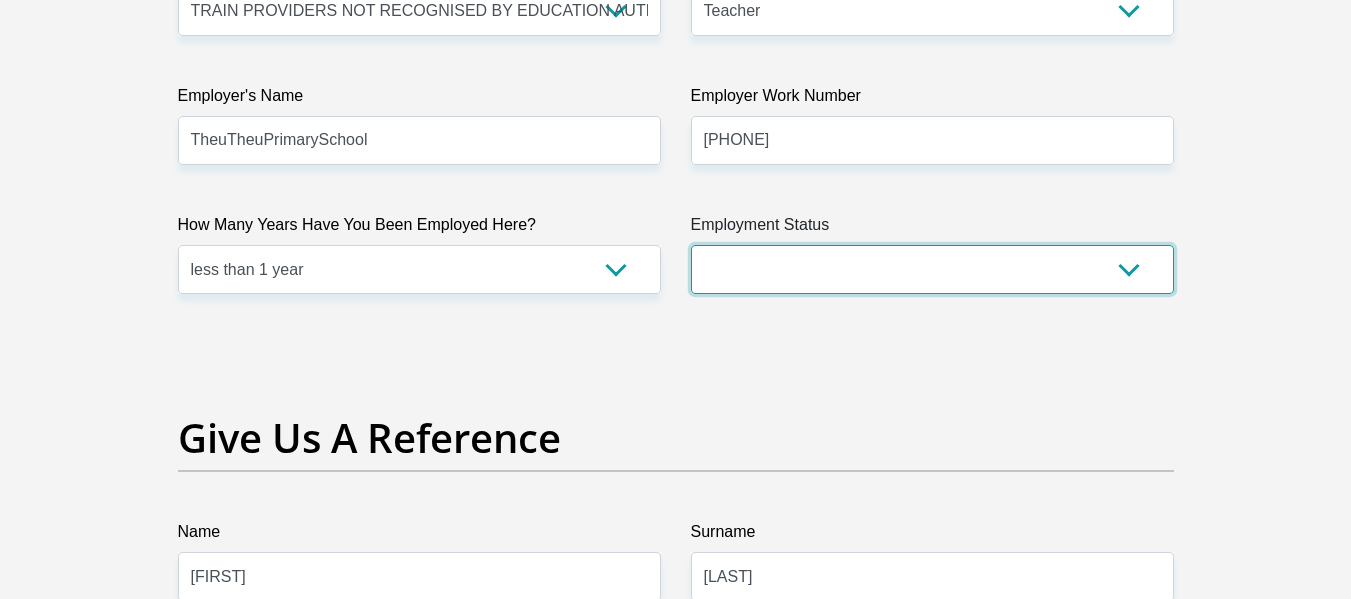 click on "Permanent/Full-time
Part-time/Casual
Contract Worker
Self-Employed
Housewife
Retired
Student
Medically Boarded
Disability
Unemployed" at bounding box center [932, 269] 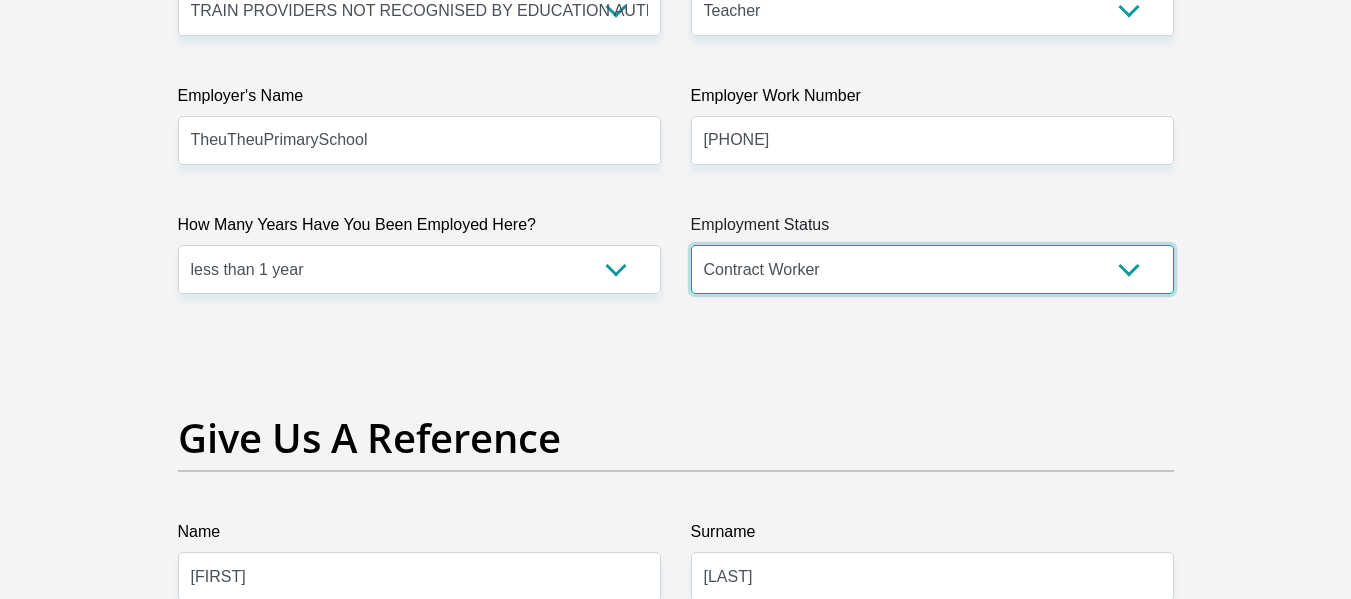 click on "Permanent/Full-time
Part-time/Casual
Contract Worker
Self-Employed
Housewife
Retired
Student
Medically Boarded
Disability
Unemployed" at bounding box center (932, 269) 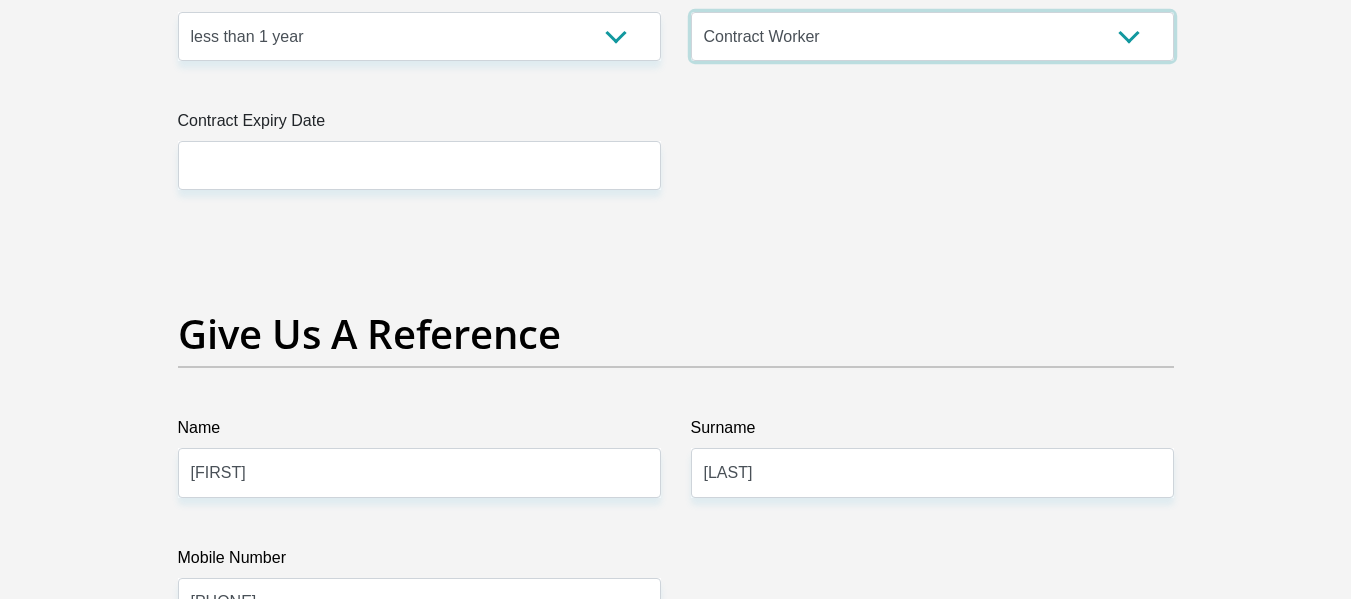 scroll, scrollTop: 4000, scrollLeft: 0, axis: vertical 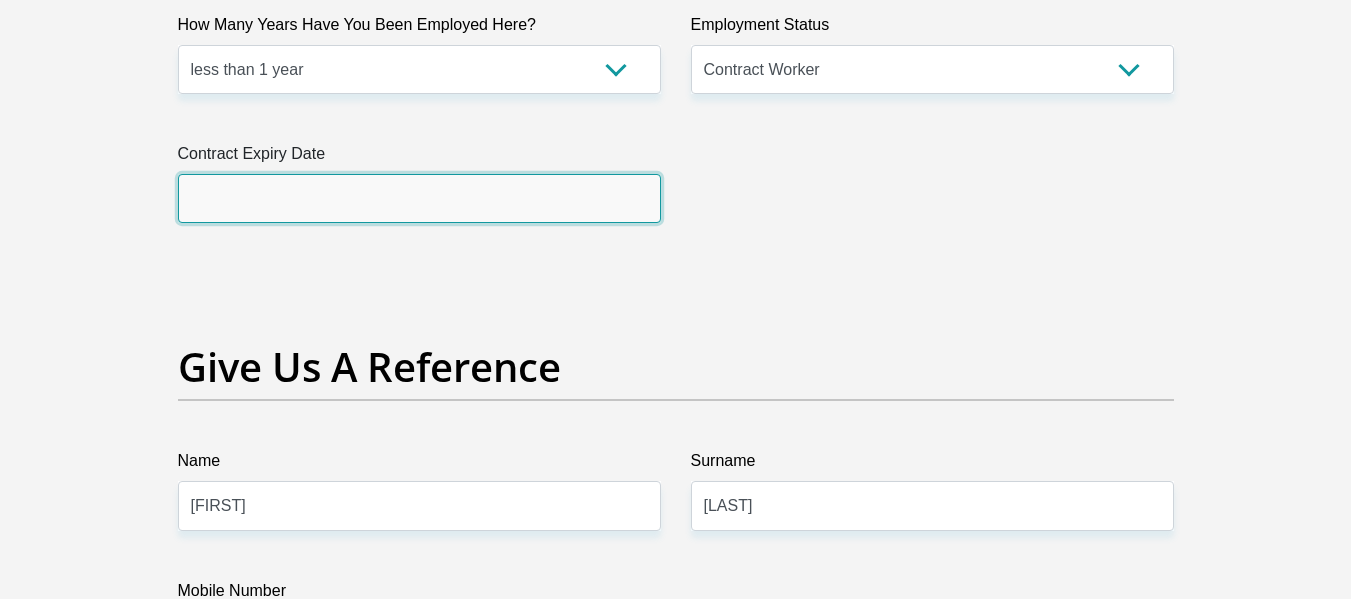 click at bounding box center (419, 198) 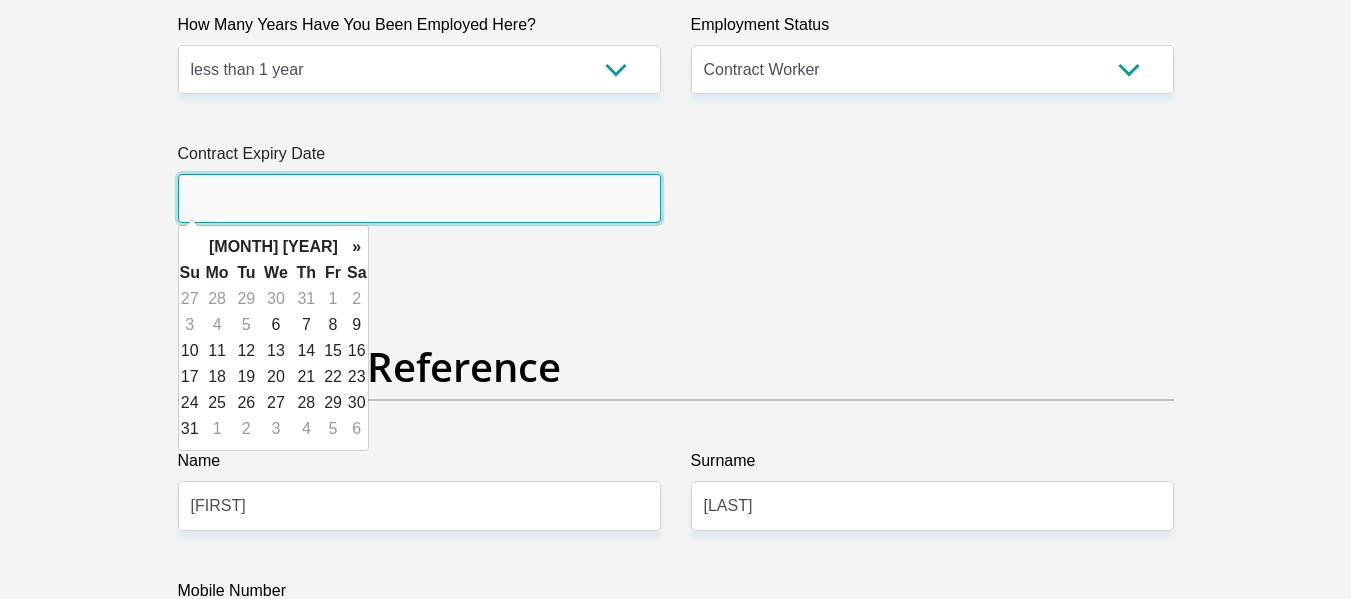 type on "2025/11/30" 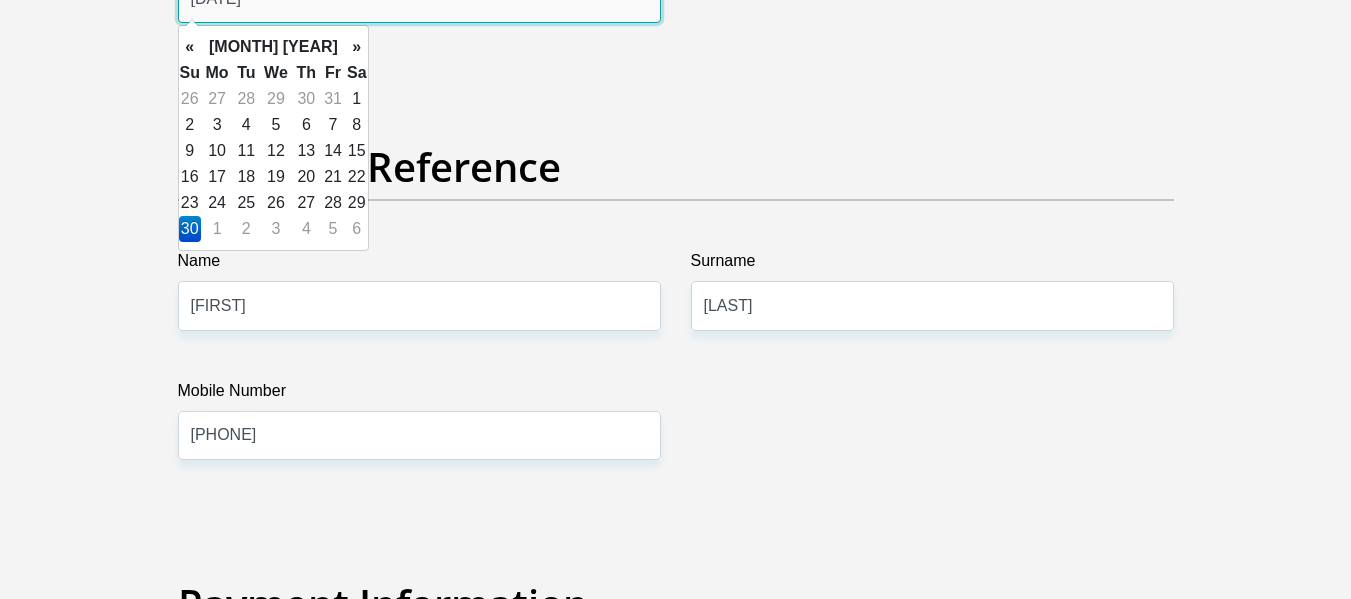 scroll, scrollTop: 4300, scrollLeft: 0, axis: vertical 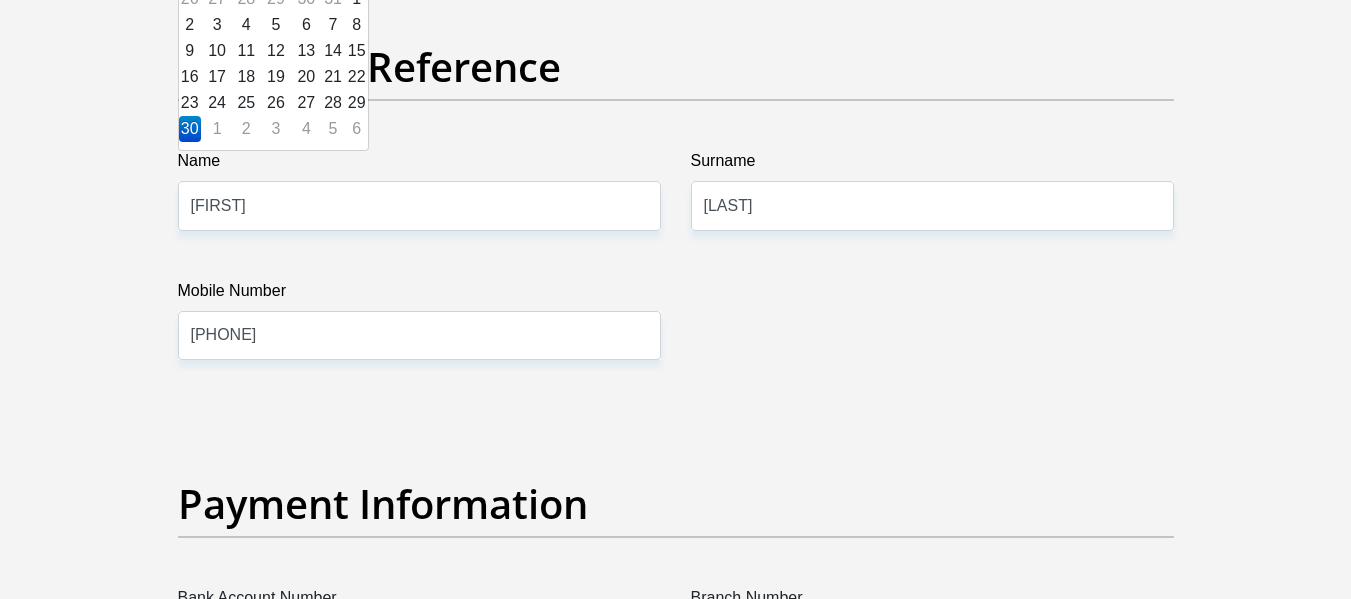 click on "Title
Mr
Ms
Mrs
Dr
Other
First Name
Xolani
Surname
Mntambo
ID Number
0107075212087
Please input valid ID number
Race
Black
Coloured
Indian
White
Other
Contact Number
0608630343
Please input valid contact number
Nationality
South Africa
Afghanistan
Aland Islands  Albania  Algeria" at bounding box center [676, -668] 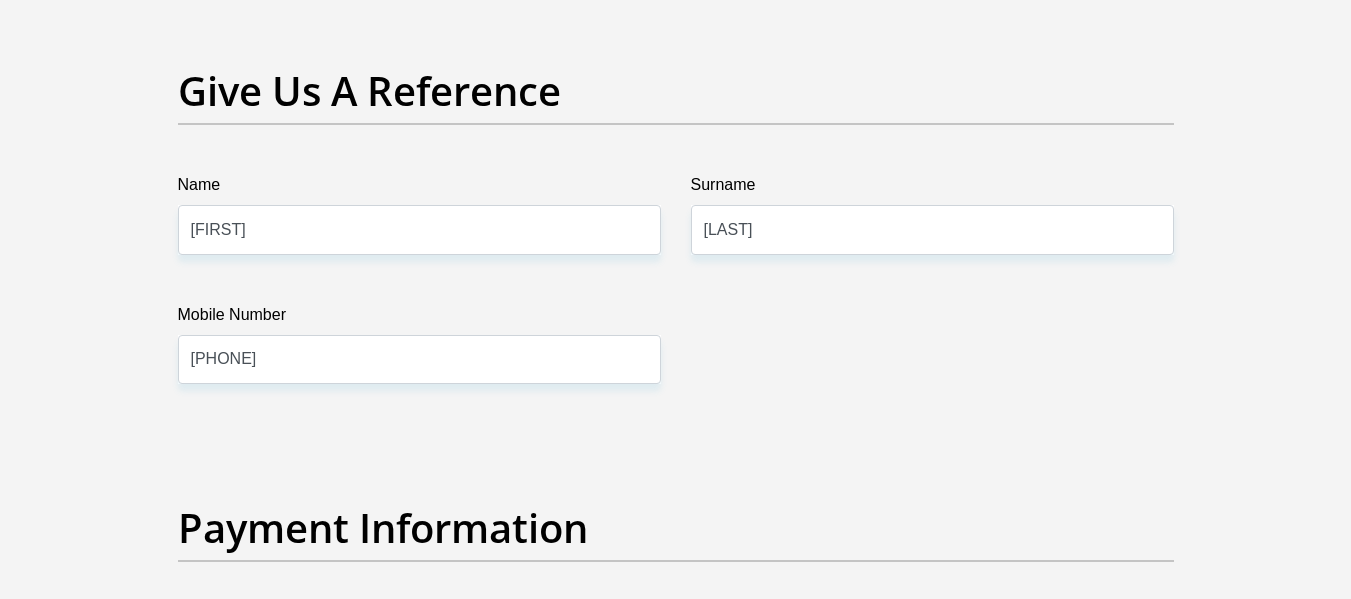 scroll, scrollTop: 4300, scrollLeft: 0, axis: vertical 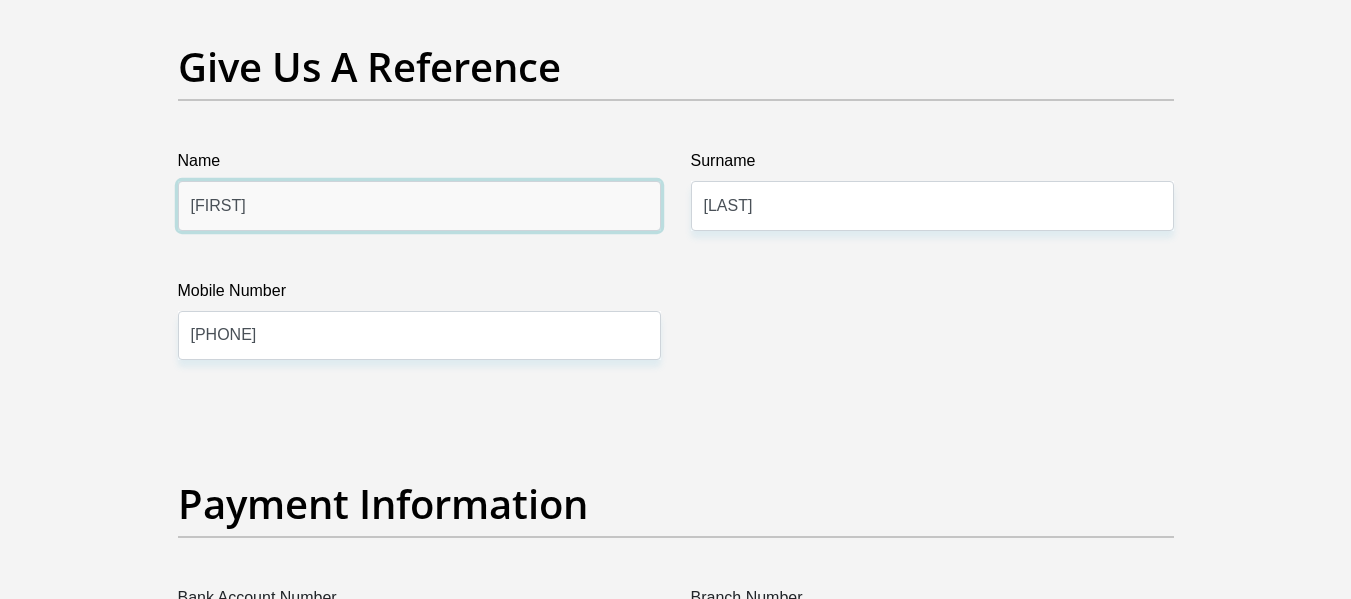 click on "Xolani" at bounding box center (419, 205) 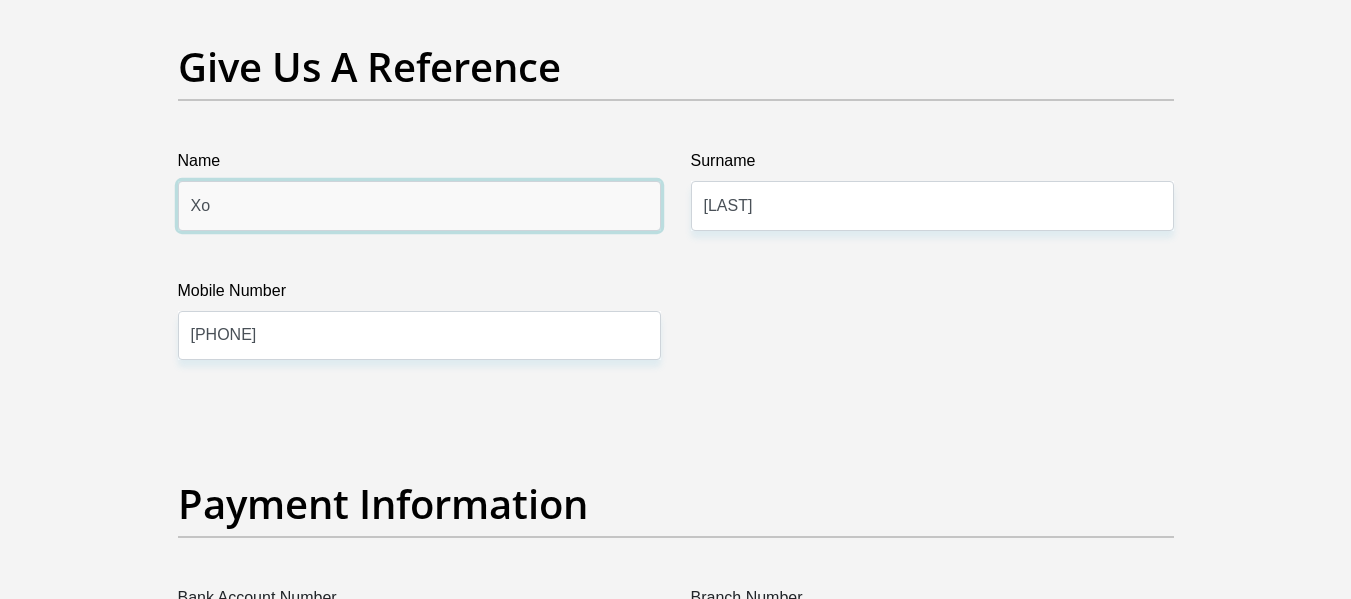 type on "X" 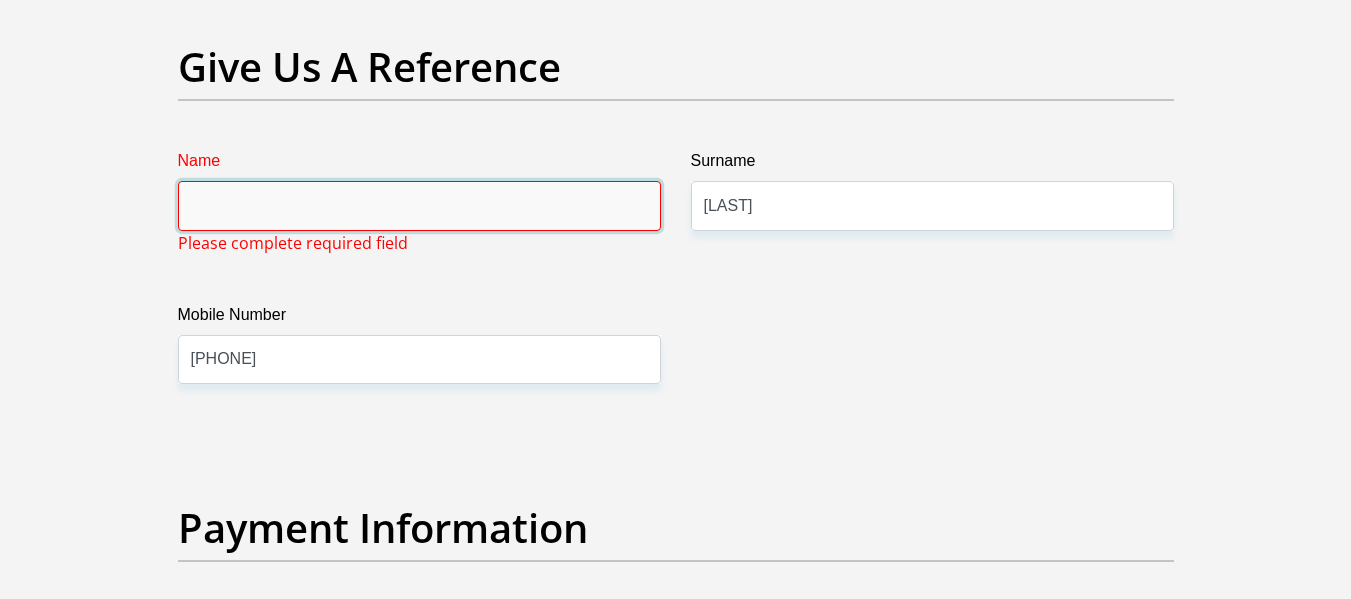 click on "Name" at bounding box center [419, 205] 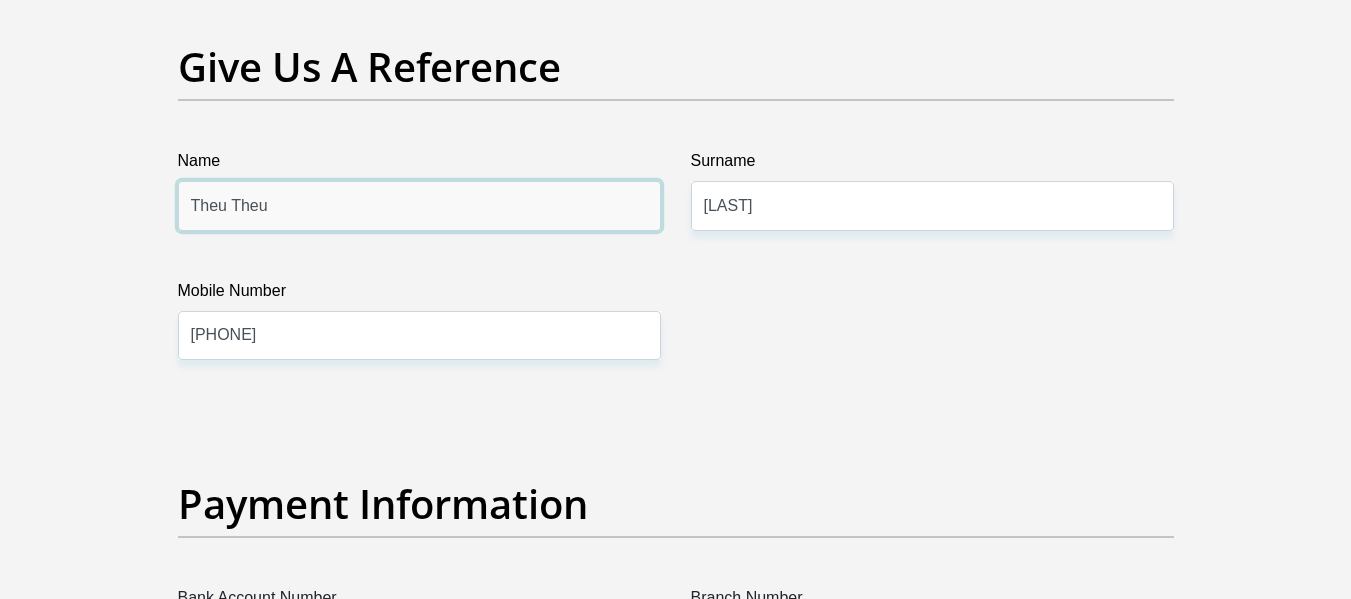 type on "Theu Theu" 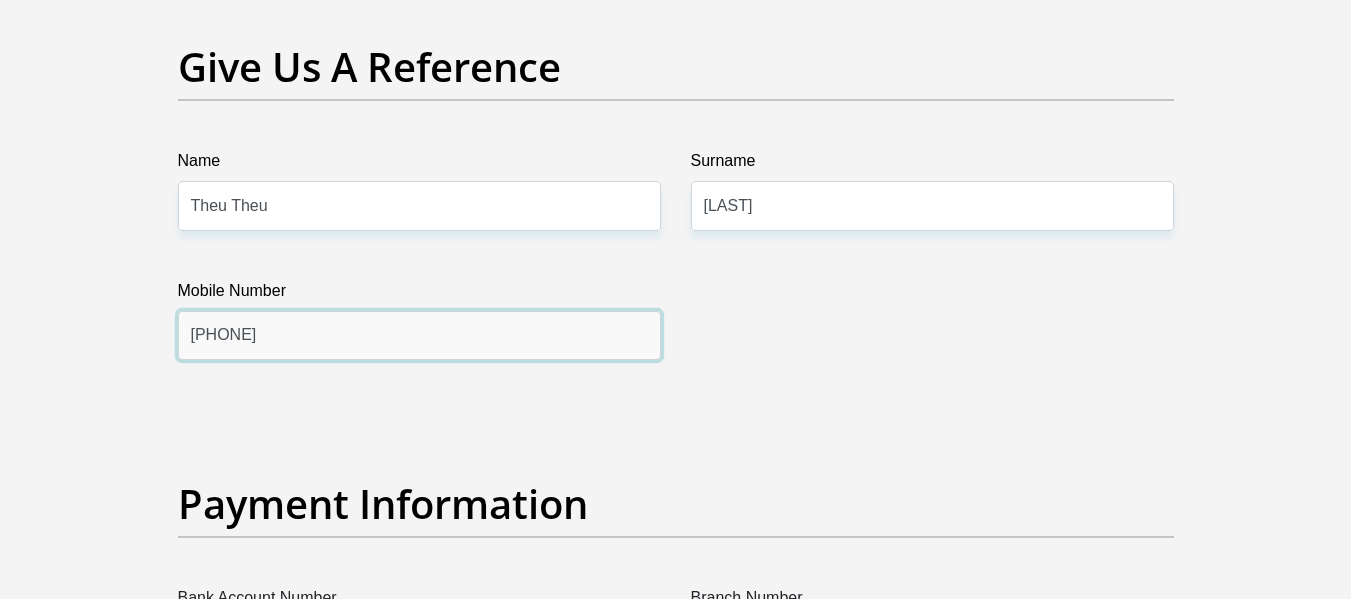 drag, startPoint x: 287, startPoint y: 335, endPoint x: 153, endPoint y: 343, distance: 134.23859 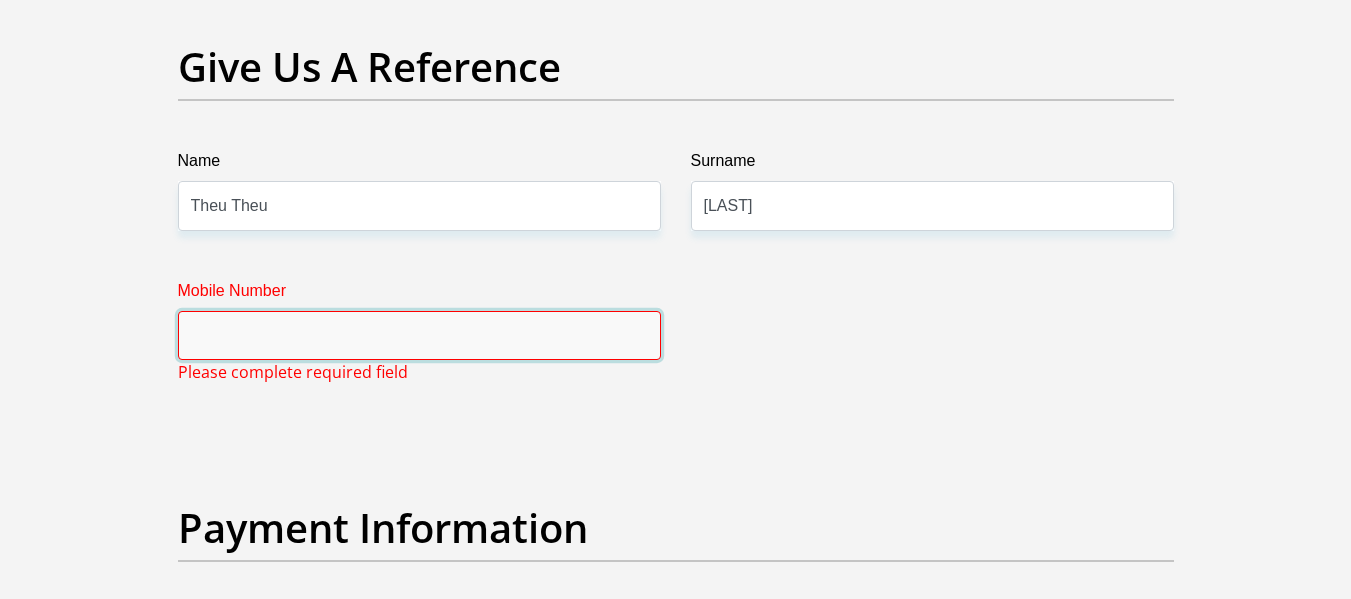 click on "Mobile Number" at bounding box center (419, 335) 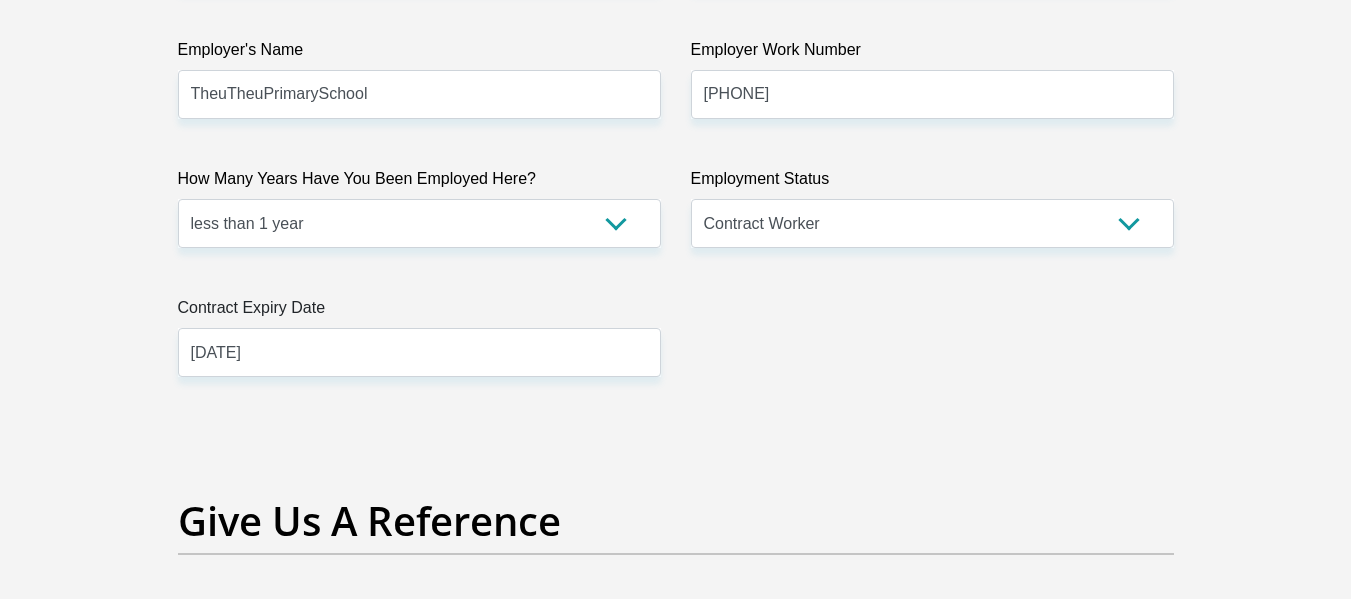scroll, scrollTop: 3800, scrollLeft: 0, axis: vertical 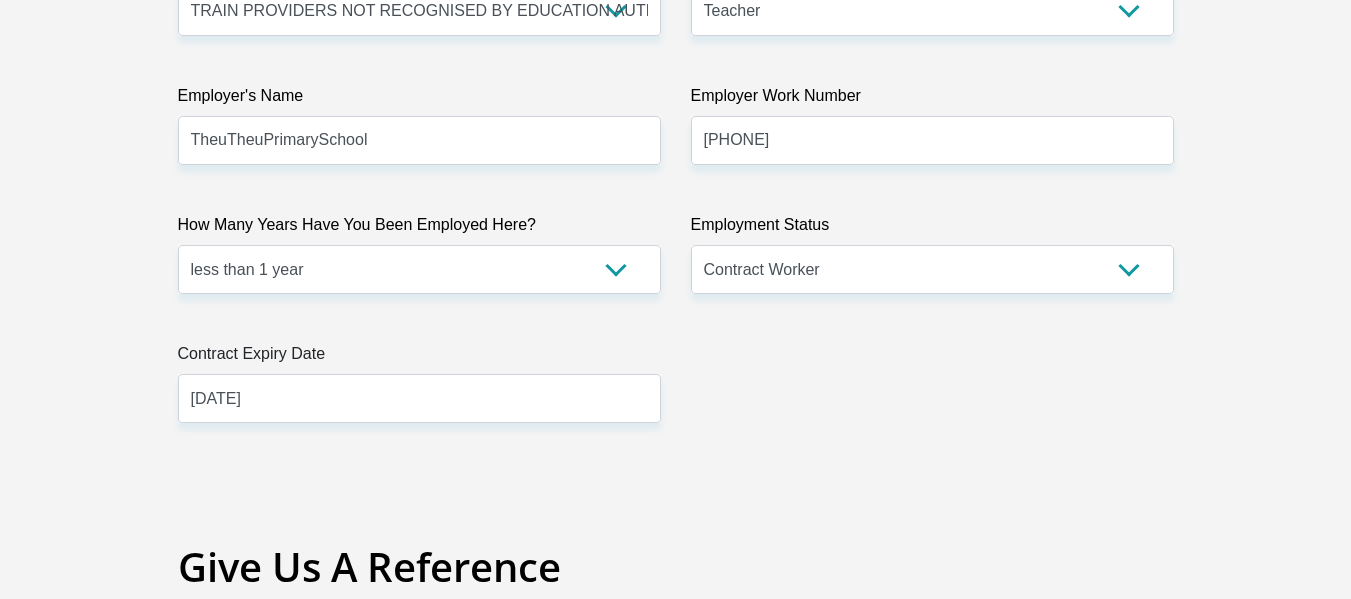 type on "01" 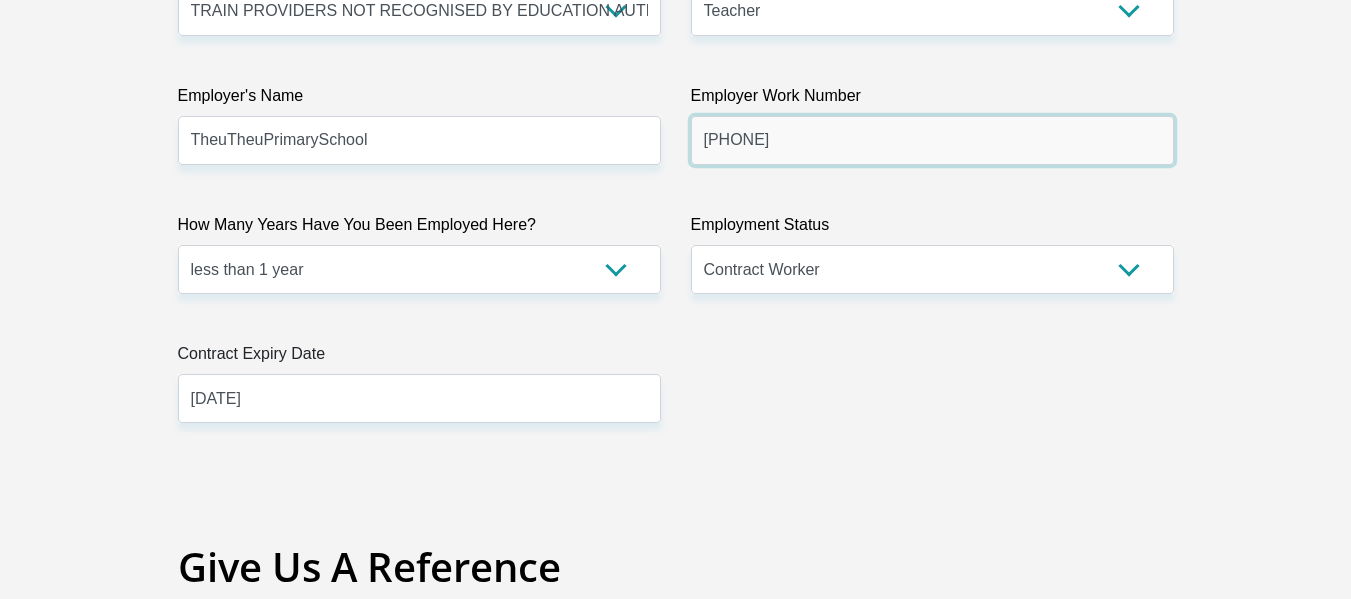 drag, startPoint x: 792, startPoint y: 145, endPoint x: 693, endPoint y: 146, distance: 99.00505 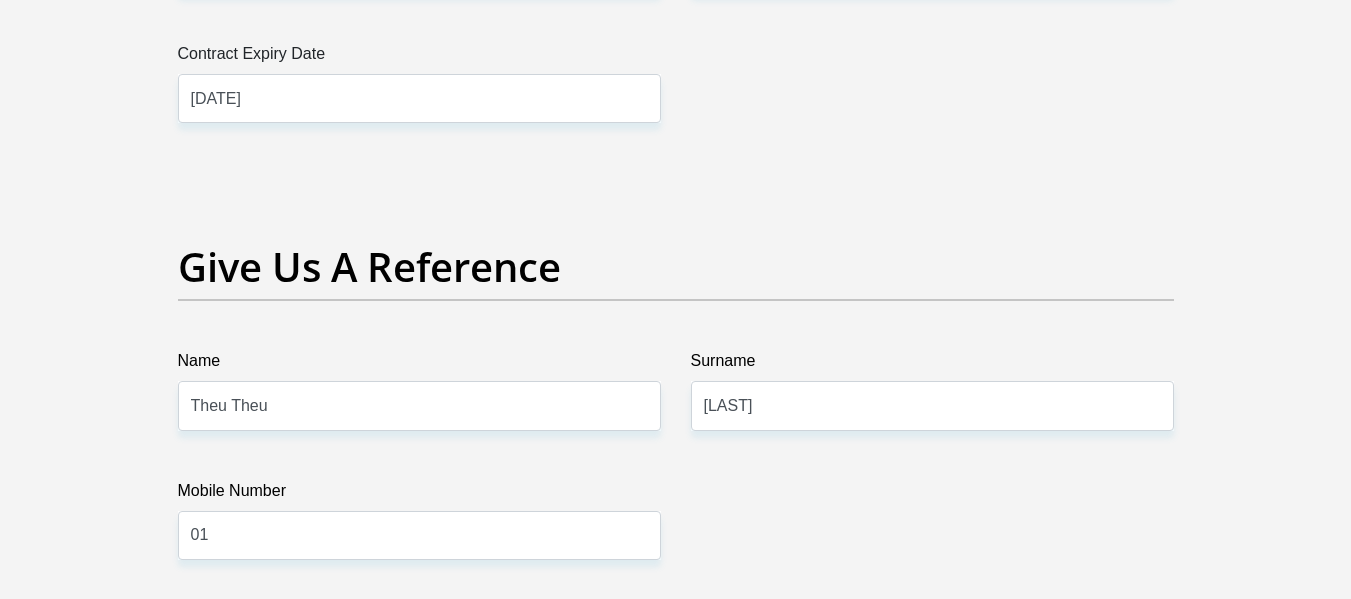 scroll, scrollTop: 4400, scrollLeft: 0, axis: vertical 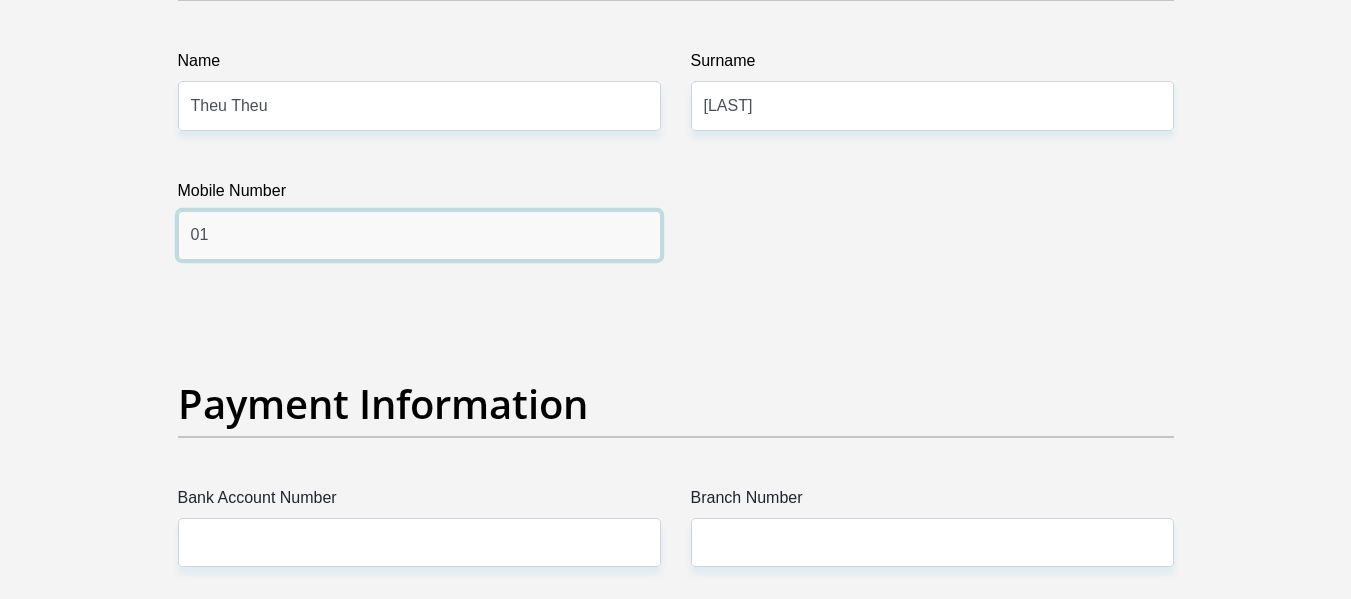drag, startPoint x: 220, startPoint y: 240, endPoint x: 129, endPoint y: 242, distance: 91.02197 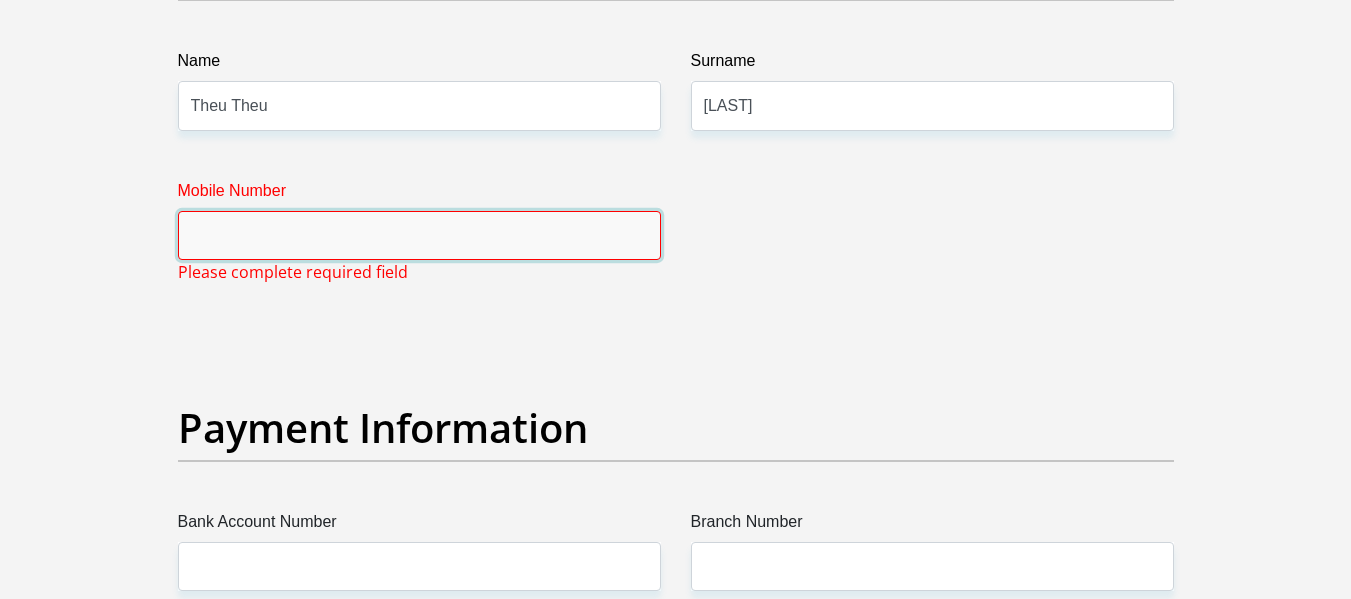 paste on "0177353685" 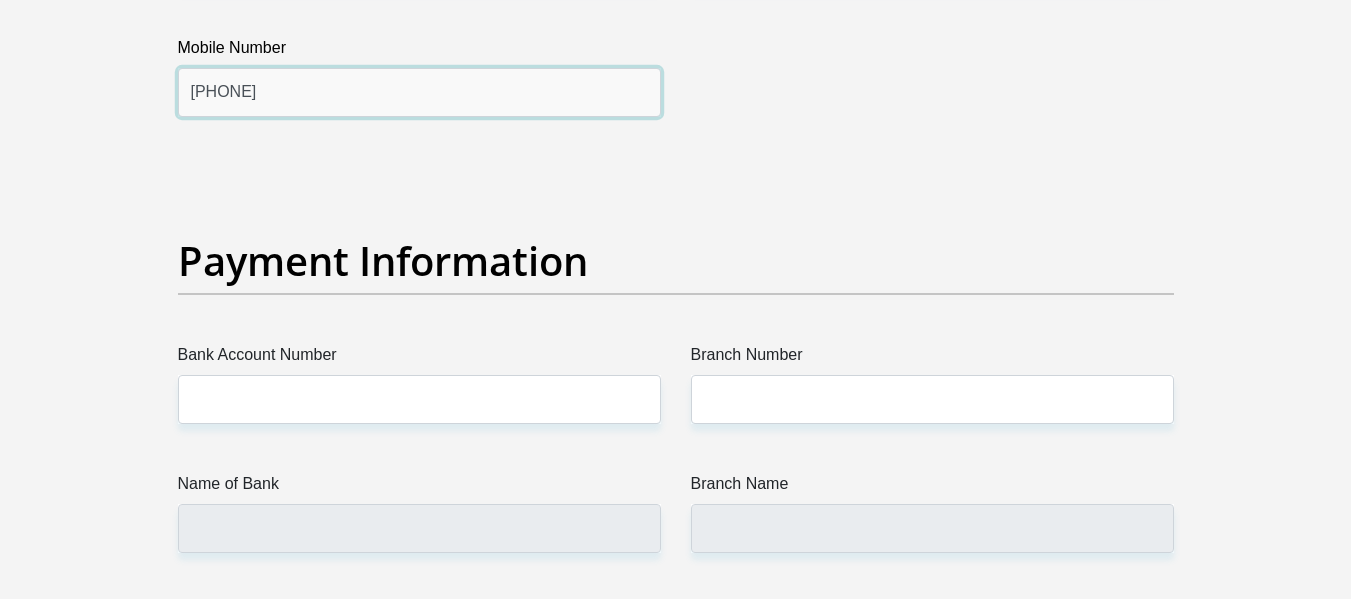 scroll, scrollTop: 4700, scrollLeft: 0, axis: vertical 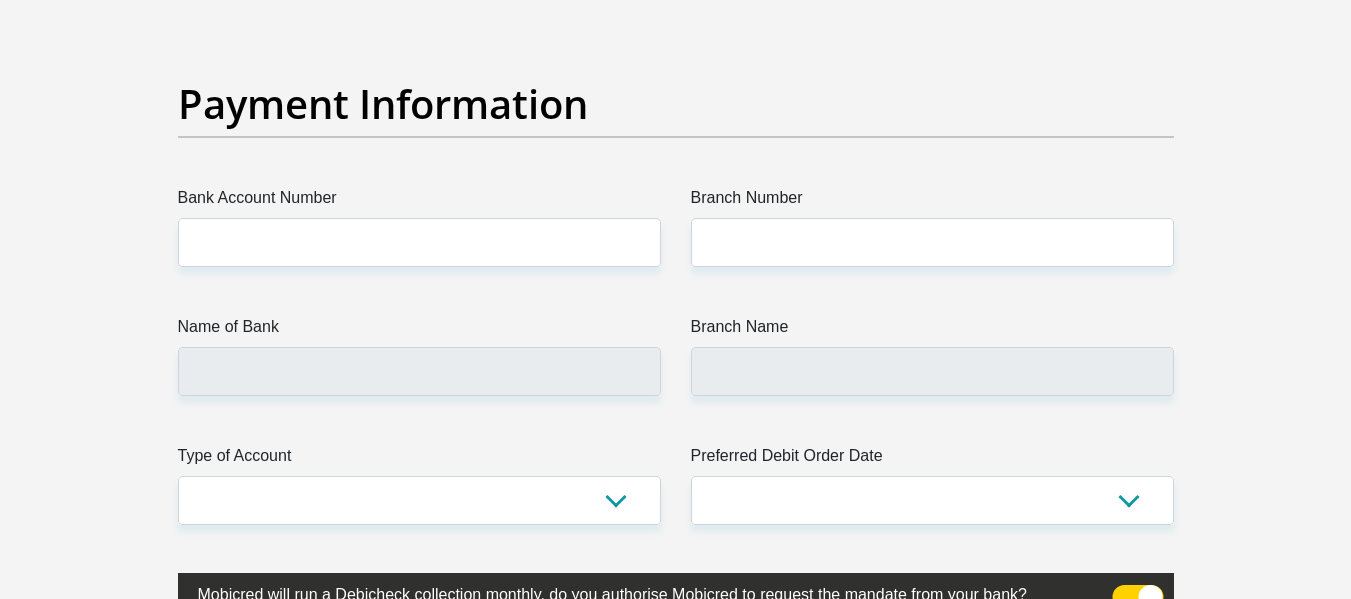 type on "0177353685" 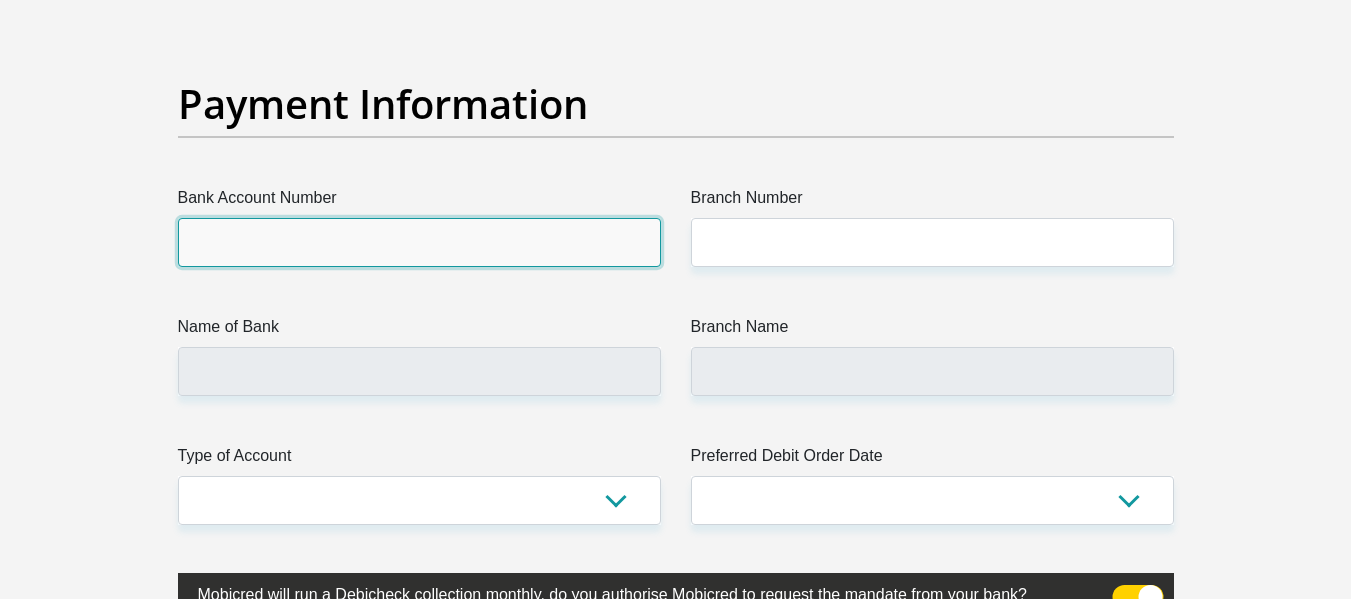 click on "Bank Account Number" at bounding box center (419, 242) 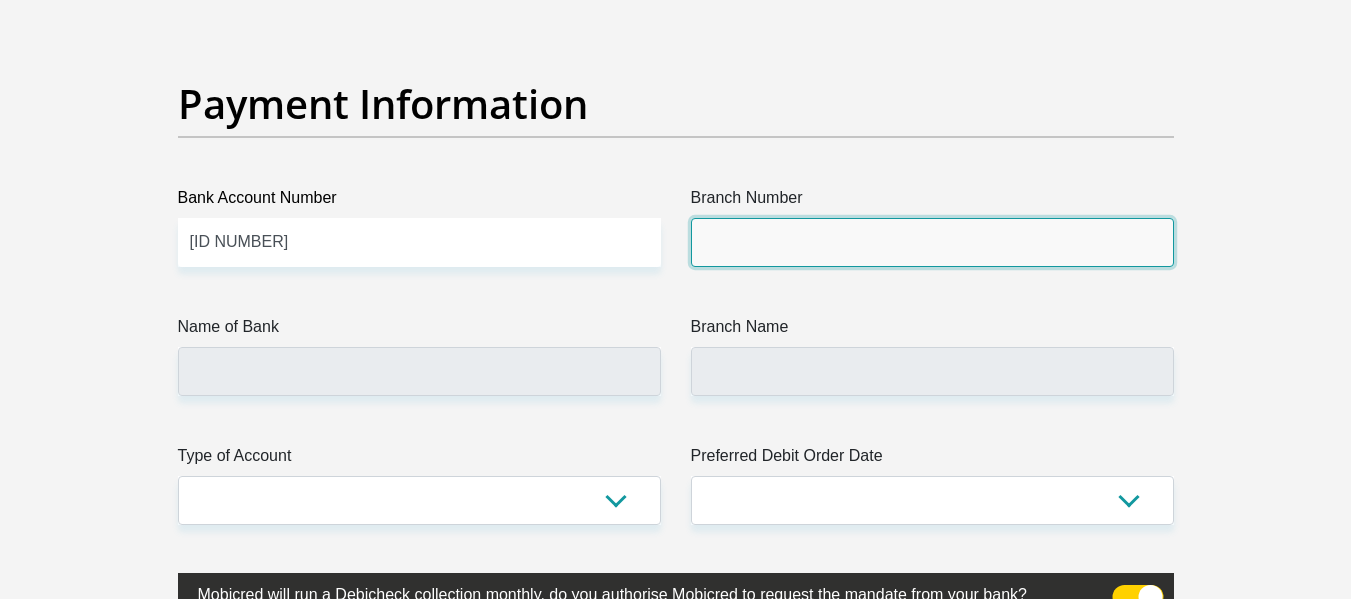 click on "Branch Number" at bounding box center (932, 242) 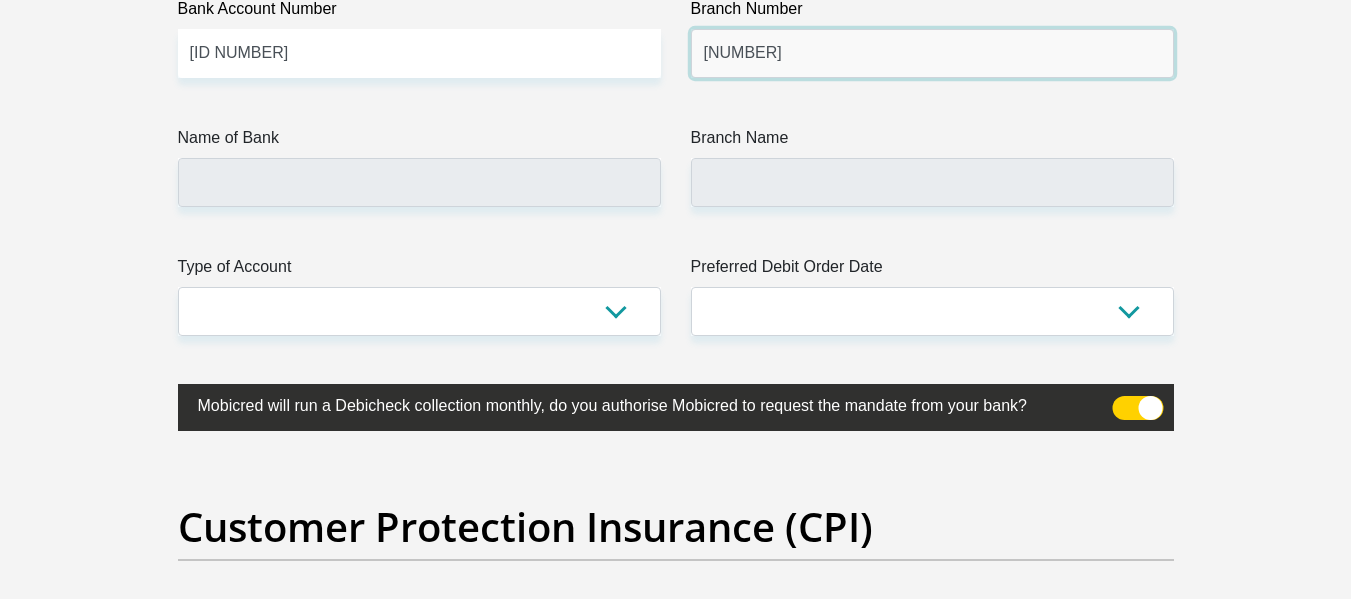 scroll, scrollTop: 4900, scrollLeft: 0, axis: vertical 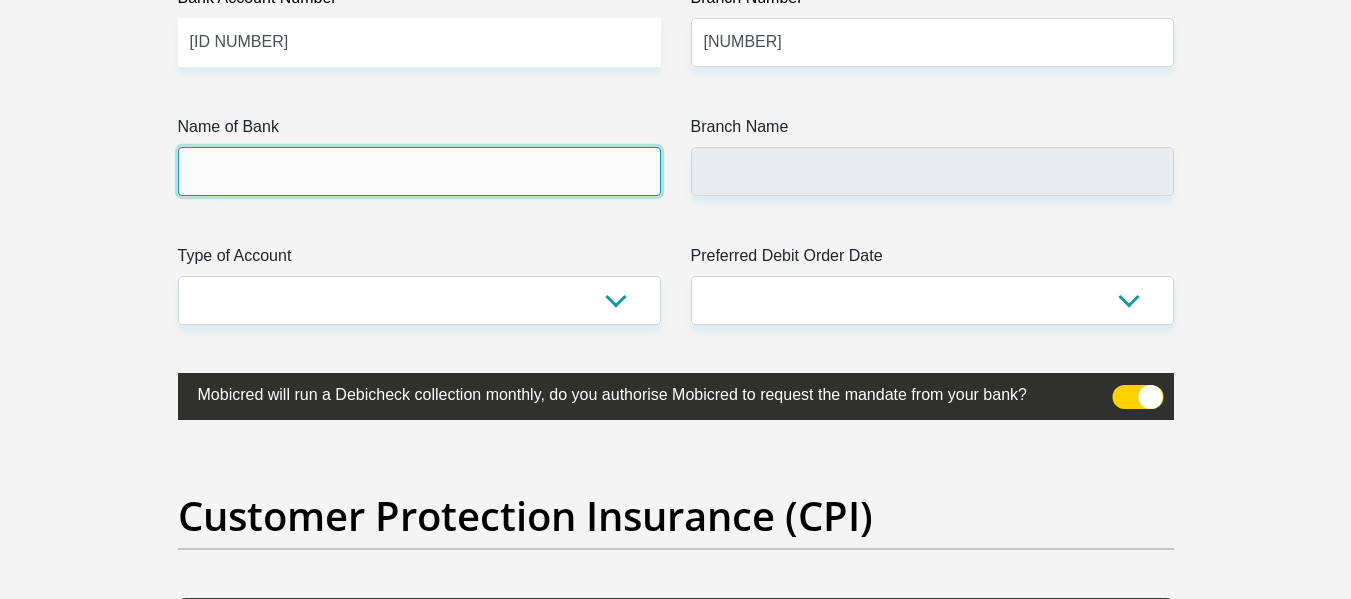 click on "Name of Bank" at bounding box center [419, 171] 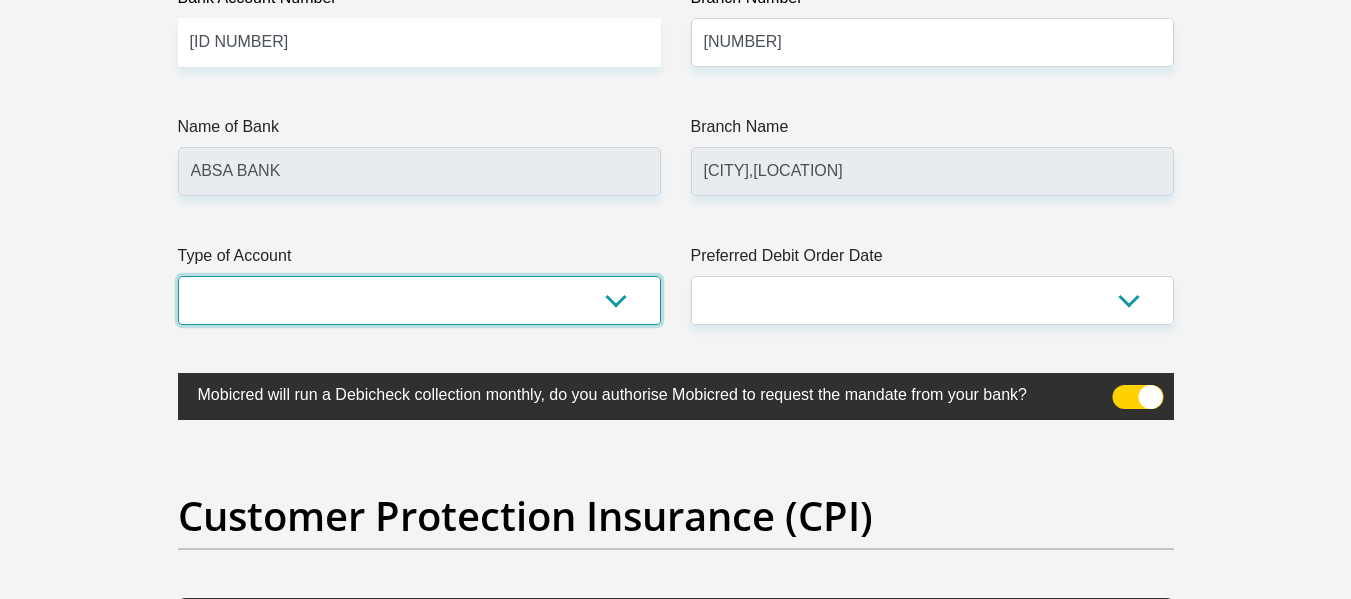click on "Cheque
Savings" at bounding box center (419, 300) 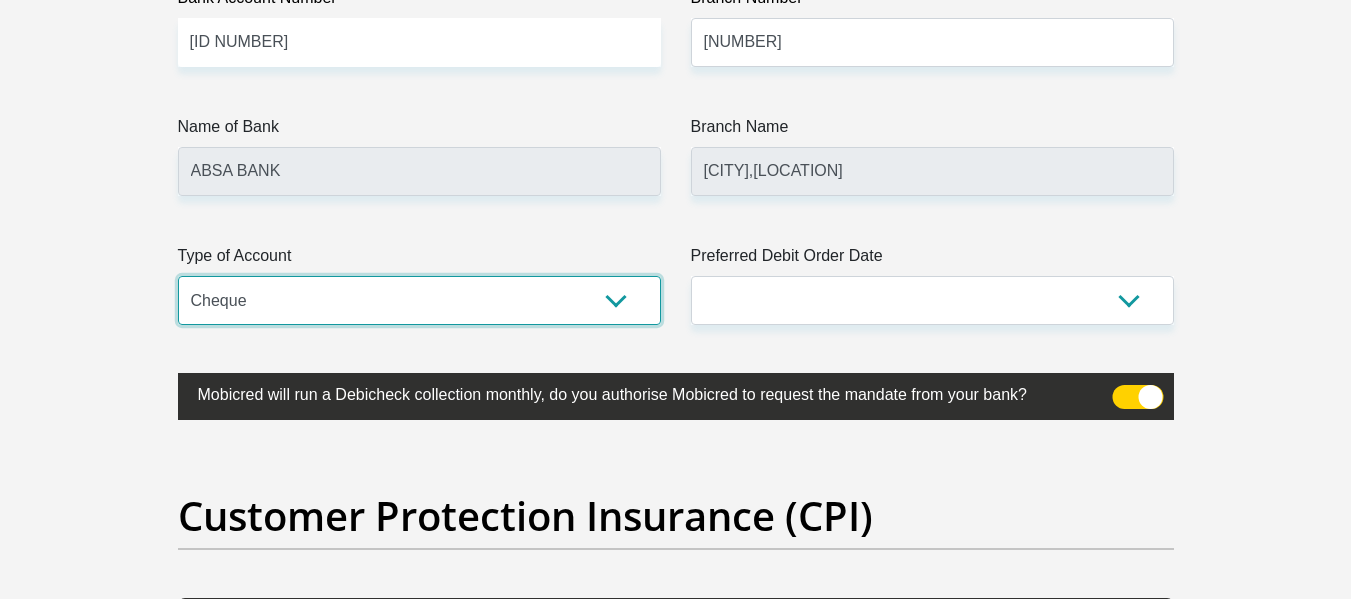 click on "Cheque
Savings" at bounding box center (419, 300) 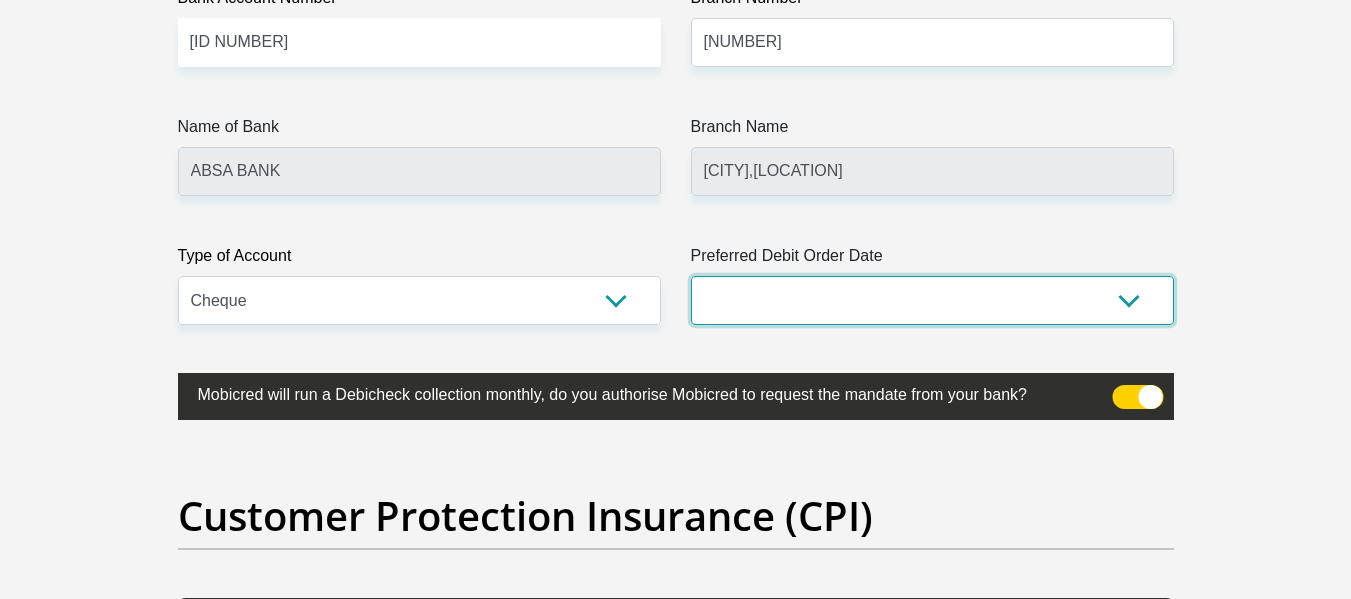 click on "1st
2nd
3rd
4th
5th
7th
18th
19th
20th
21st
22nd
23rd
24th
25th
26th
27th
28th
29th
30th" at bounding box center (932, 300) 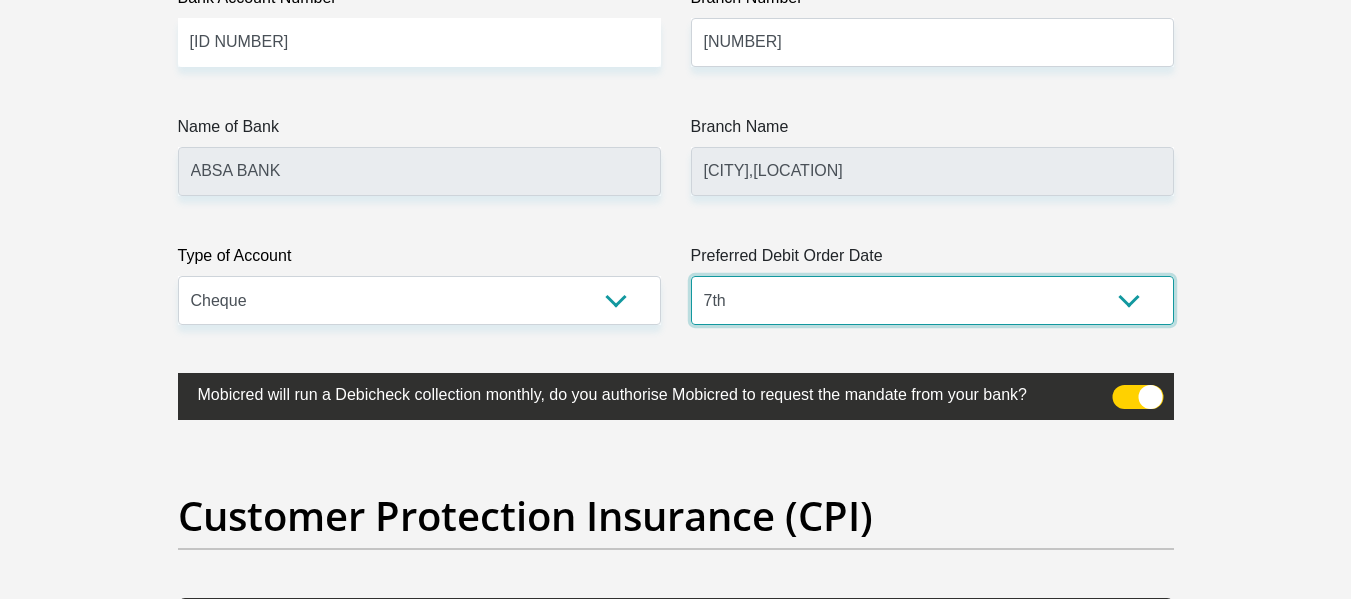 click on "1st
2nd
3rd
4th
5th
7th
18th
19th
20th
21st
22nd
23rd
24th
25th
26th
27th
28th
29th
30th" at bounding box center (932, 300) 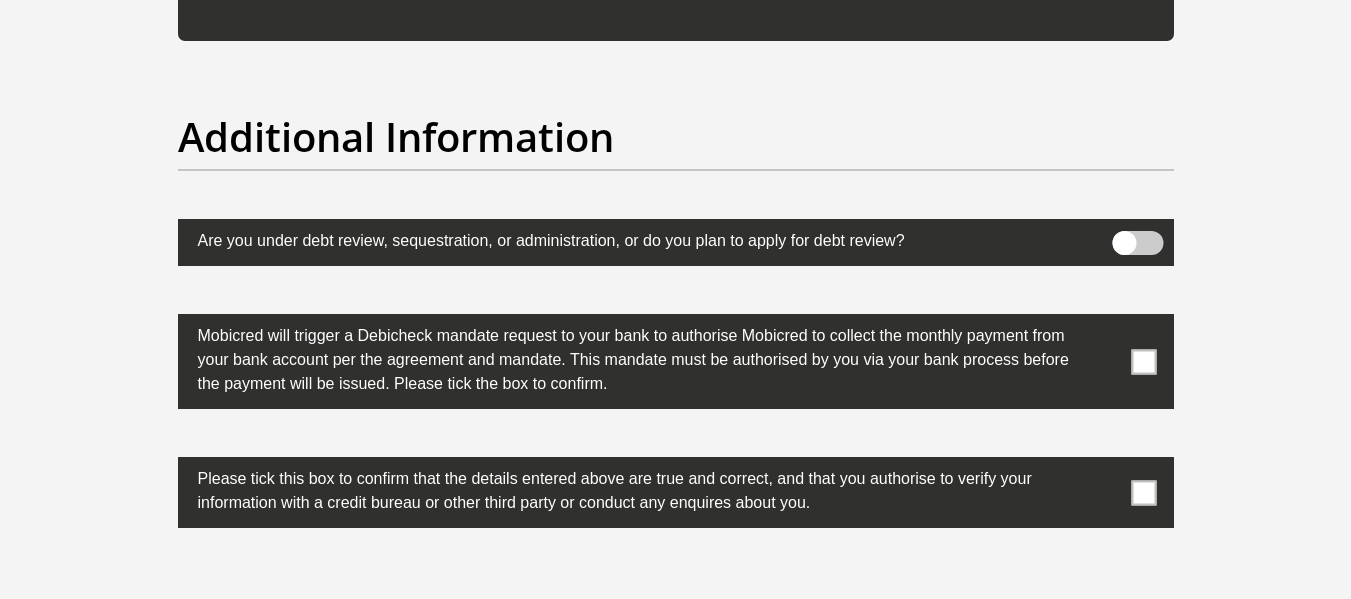 scroll, scrollTop: 6300, scrollLeft: 0, axis: vertical 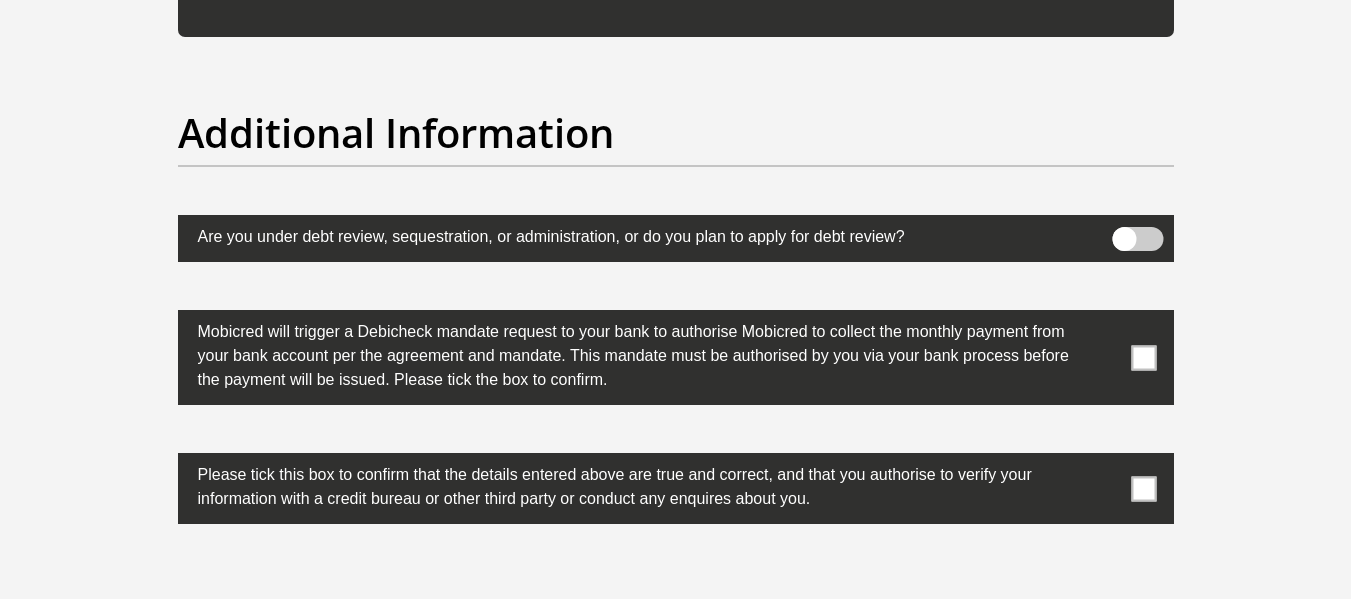 click at bounding box center (1137, 239) 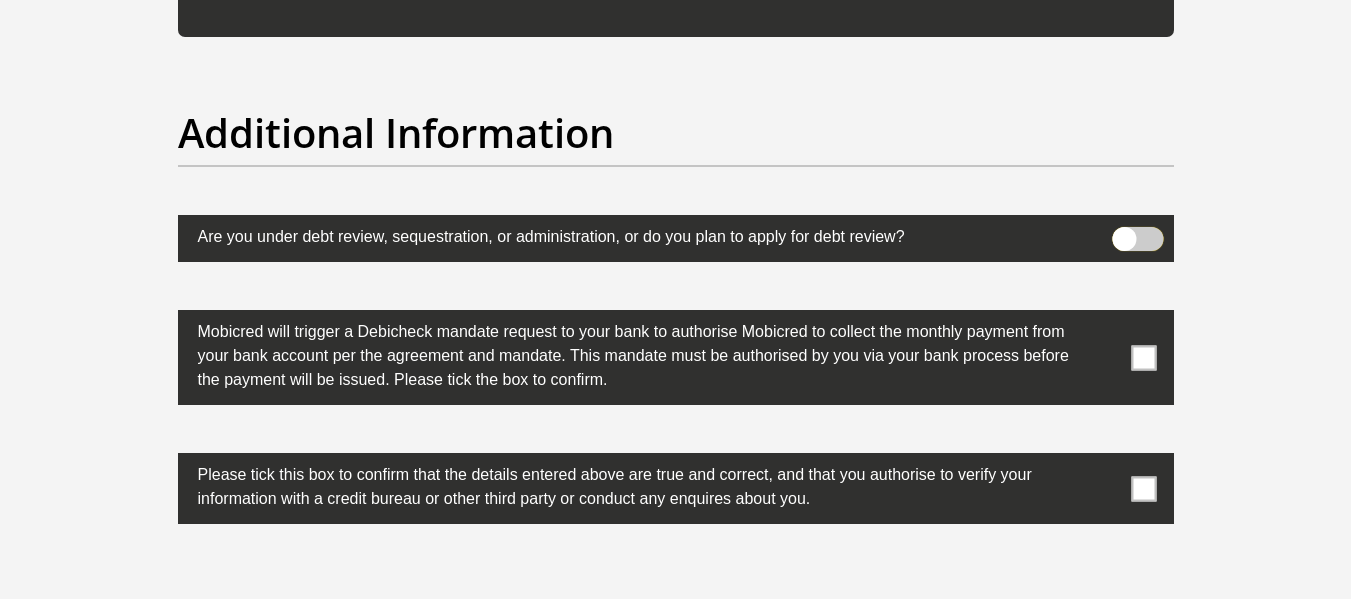 click at bounding box center [1124, 232] 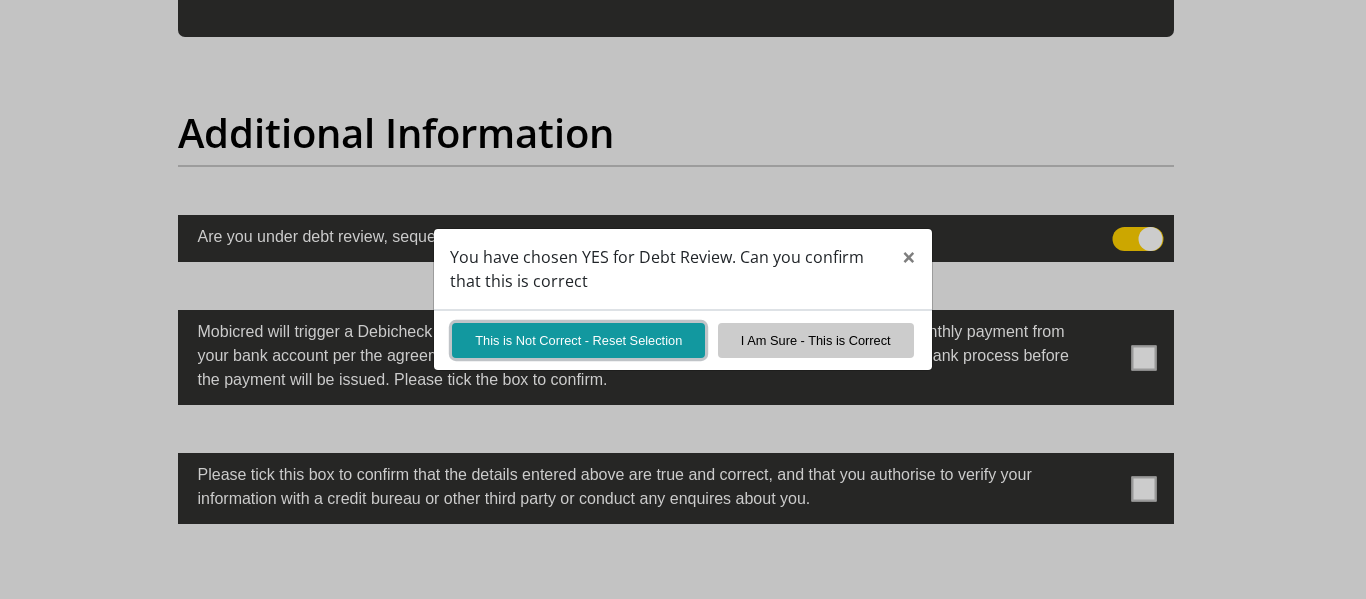 click on "This is Not Correct - Reset Selection" at bounding box center [578, 340] 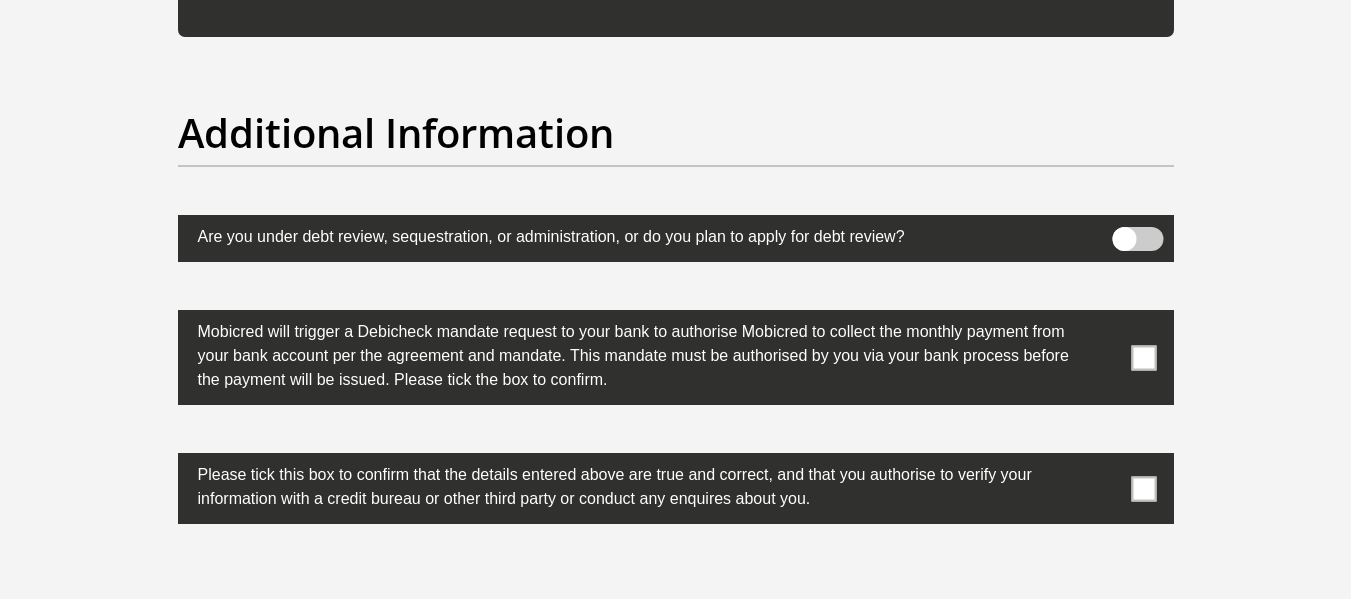 click at bounding box center (1143, 357) 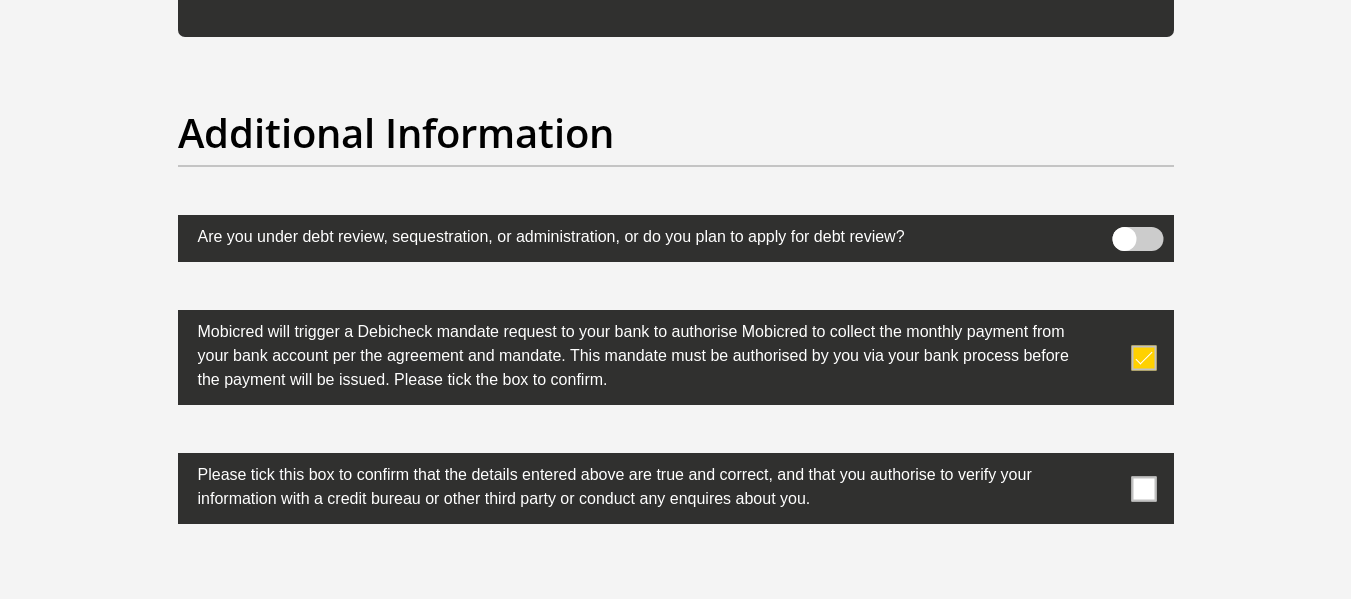 click at bounding box center (1143, 488) 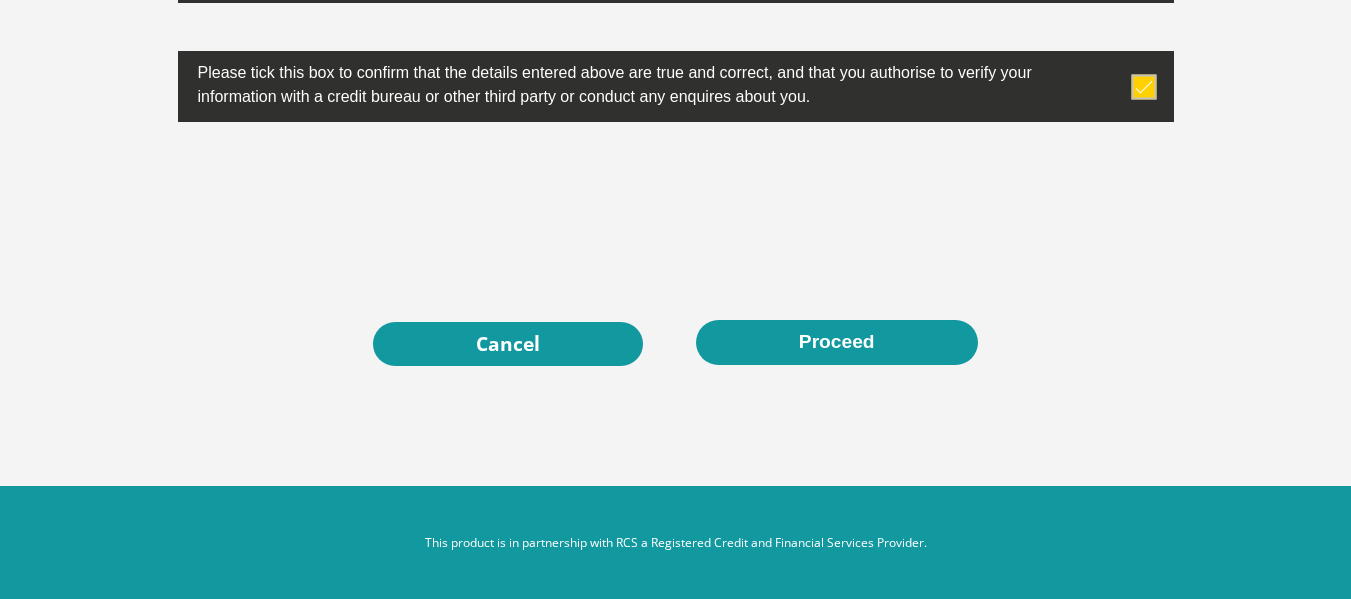 scroll, scrollTop: 6706, scrollLeft: 0, axis: vertical 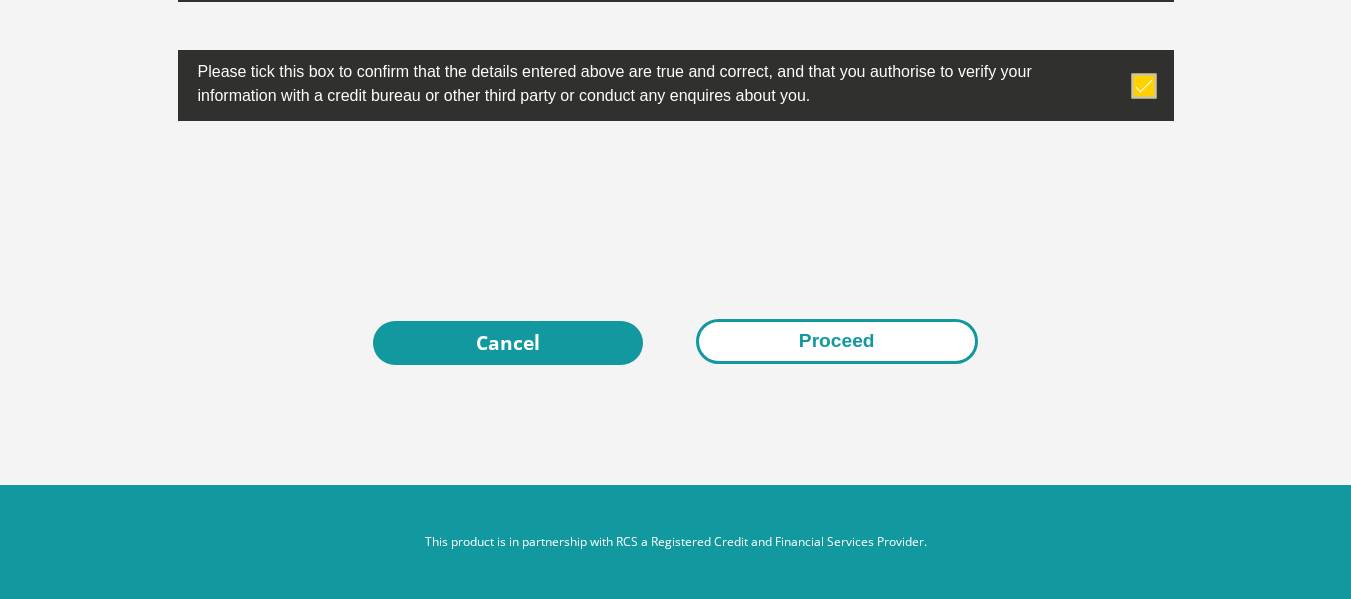 click on "Proceed" at bounding box center [837, 341] 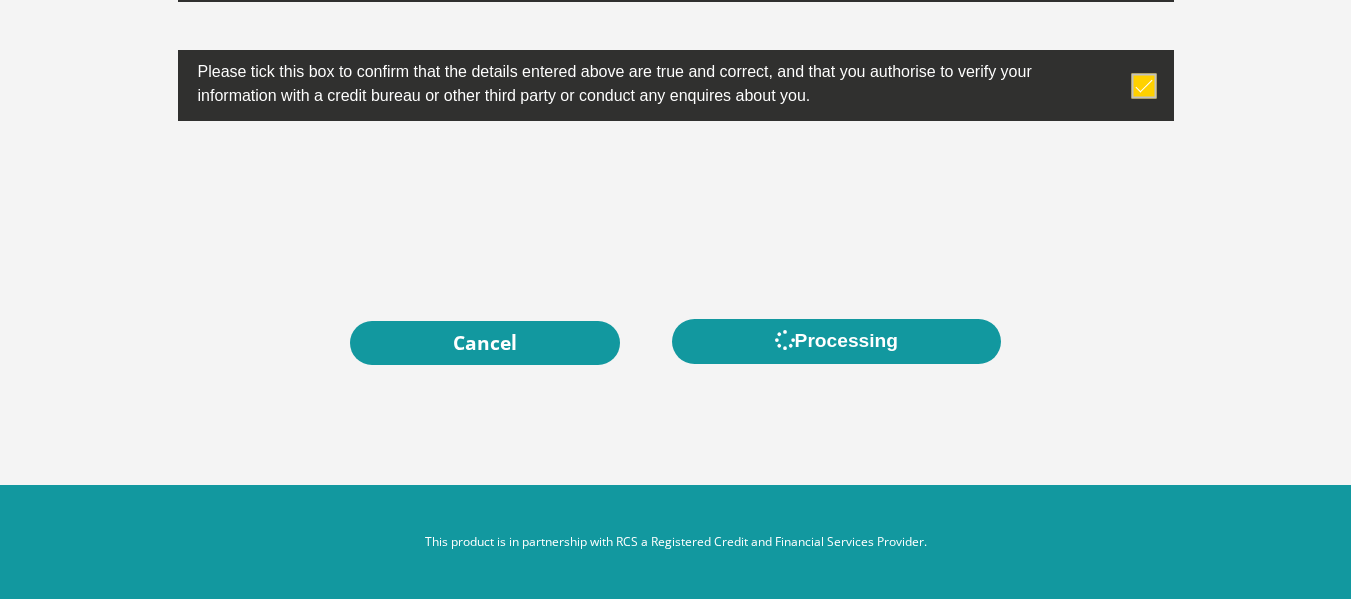 scroll, scrollTop: 0, scrollLeft: 0, axis: both 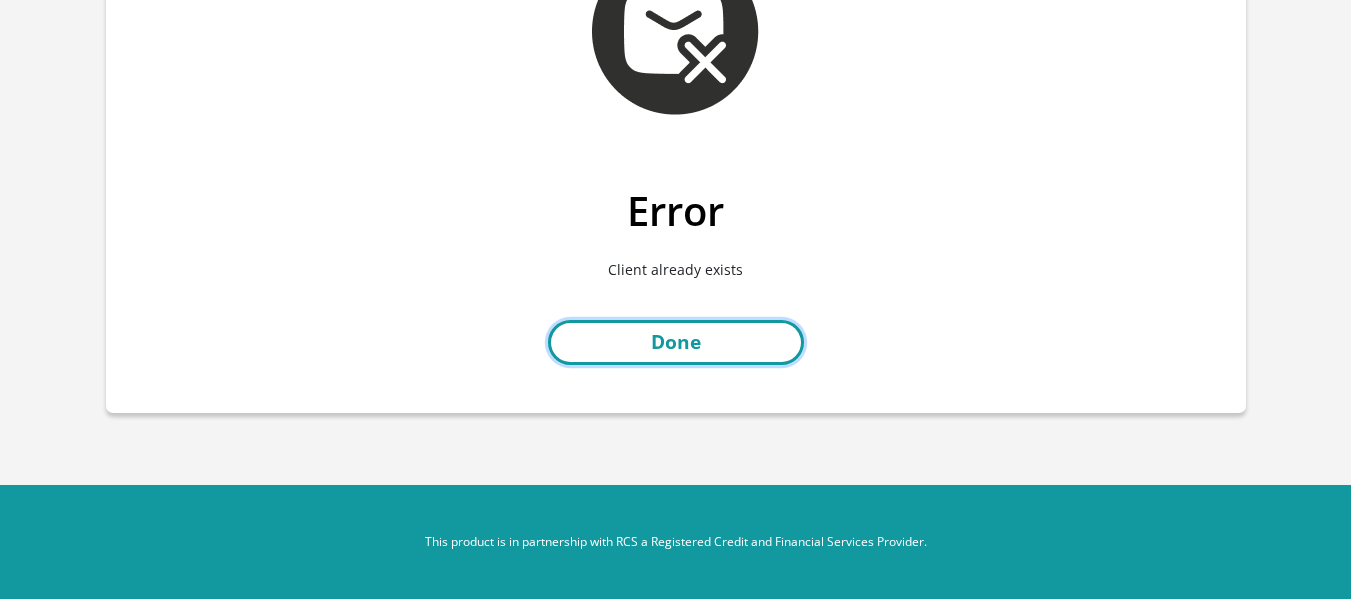 click on "Done" at bounding box center [676, 342] 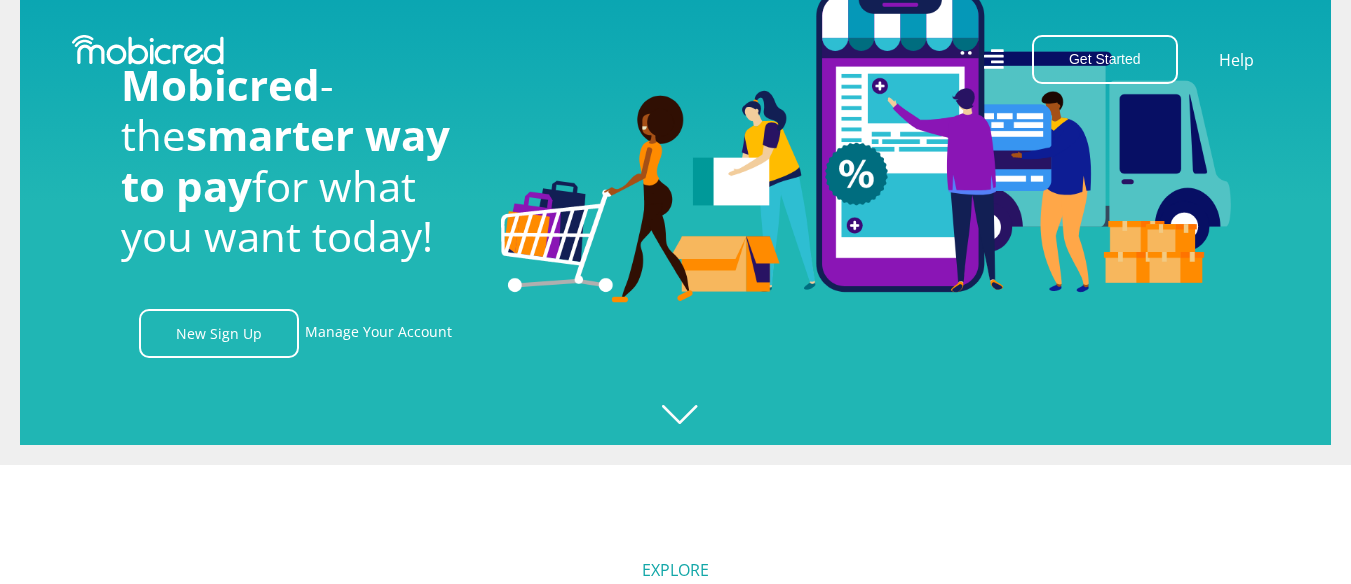 scroll, scrollTop: 481, scrollLeft: 0, axis: vertical 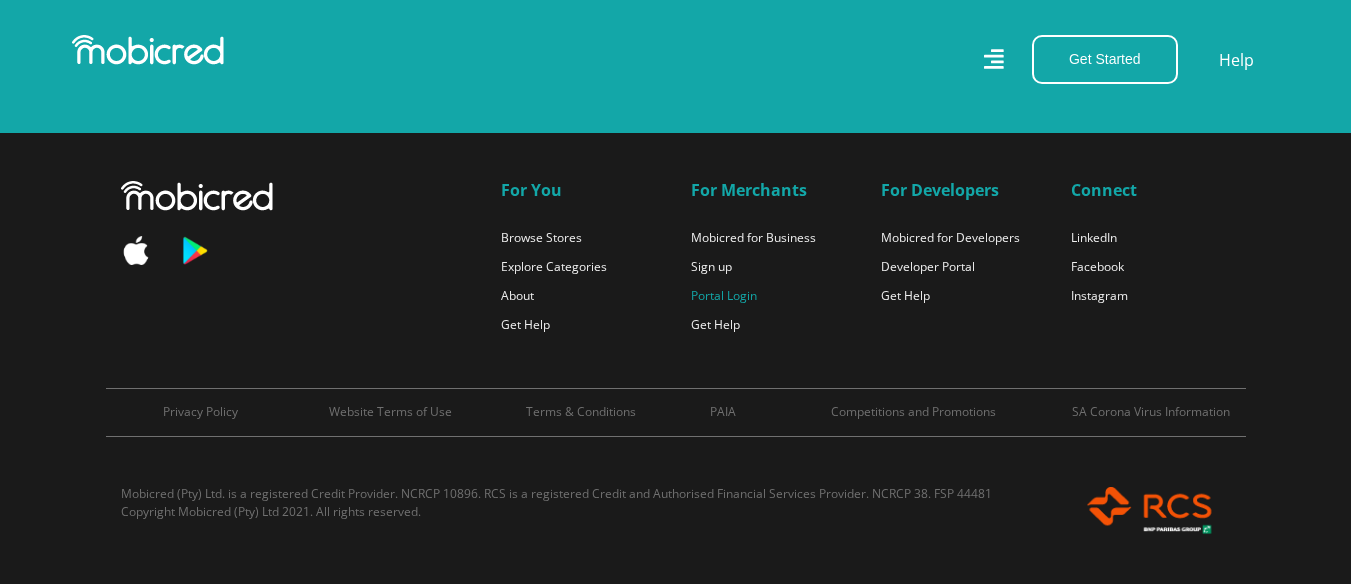 click on "Portal Login" at bounding box center [724, 295] 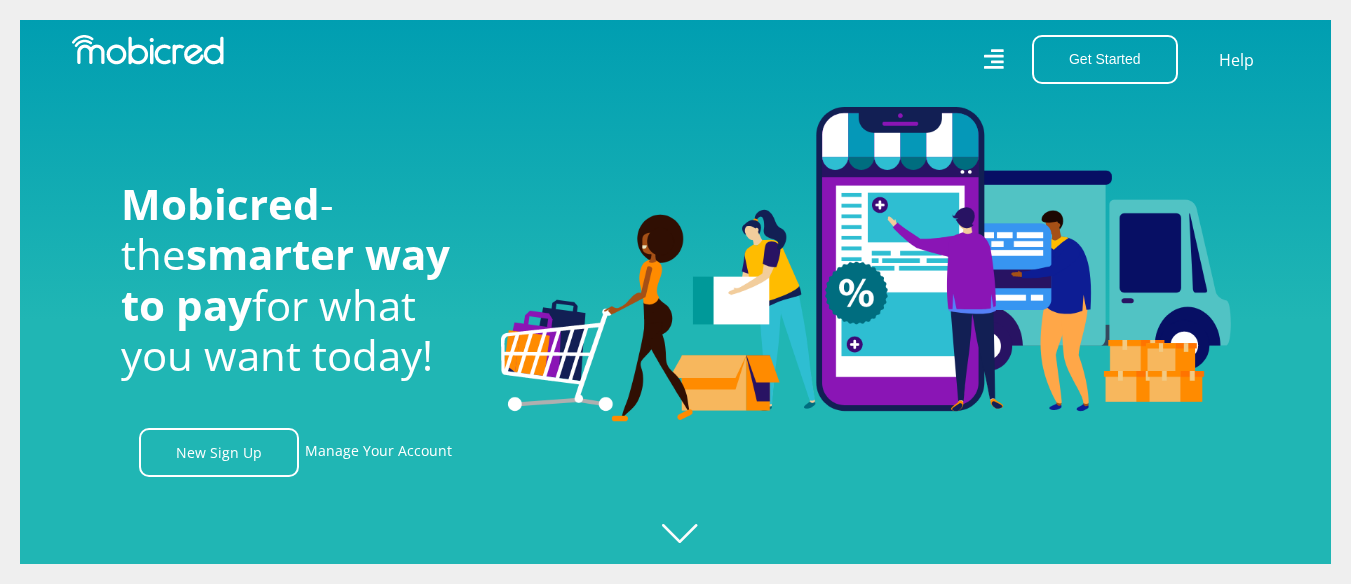 scroll, scrollTop: 4166, scrollLeft: 0, axis: vertical 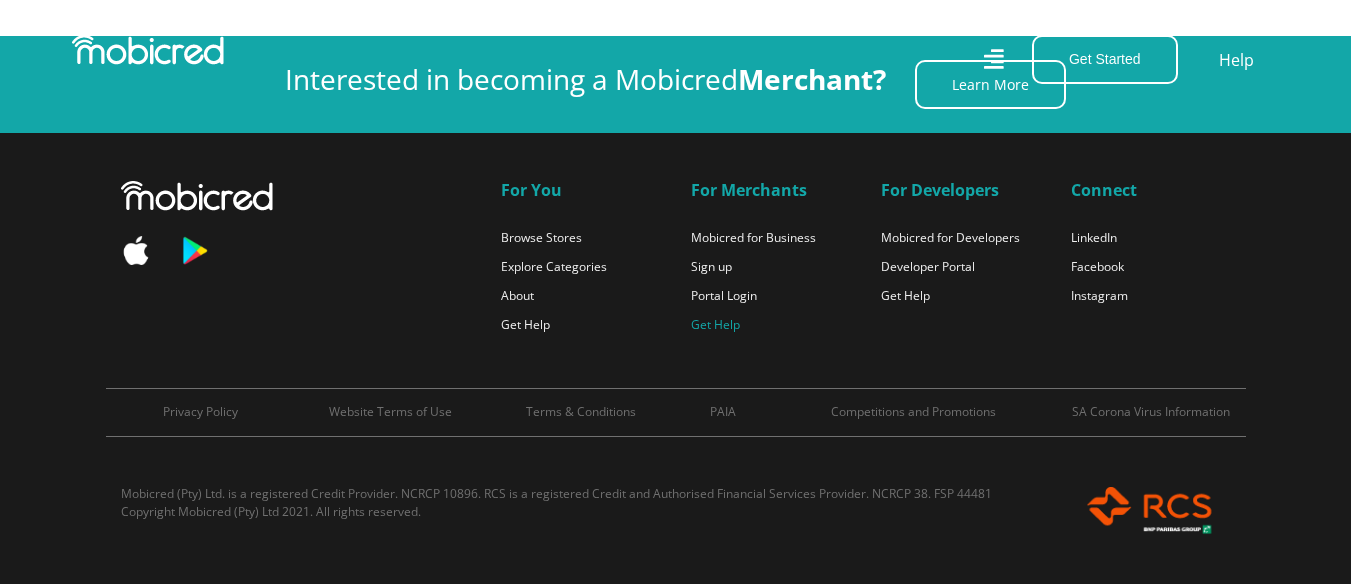 click on "Get Help" at bounding box center (715, 324) 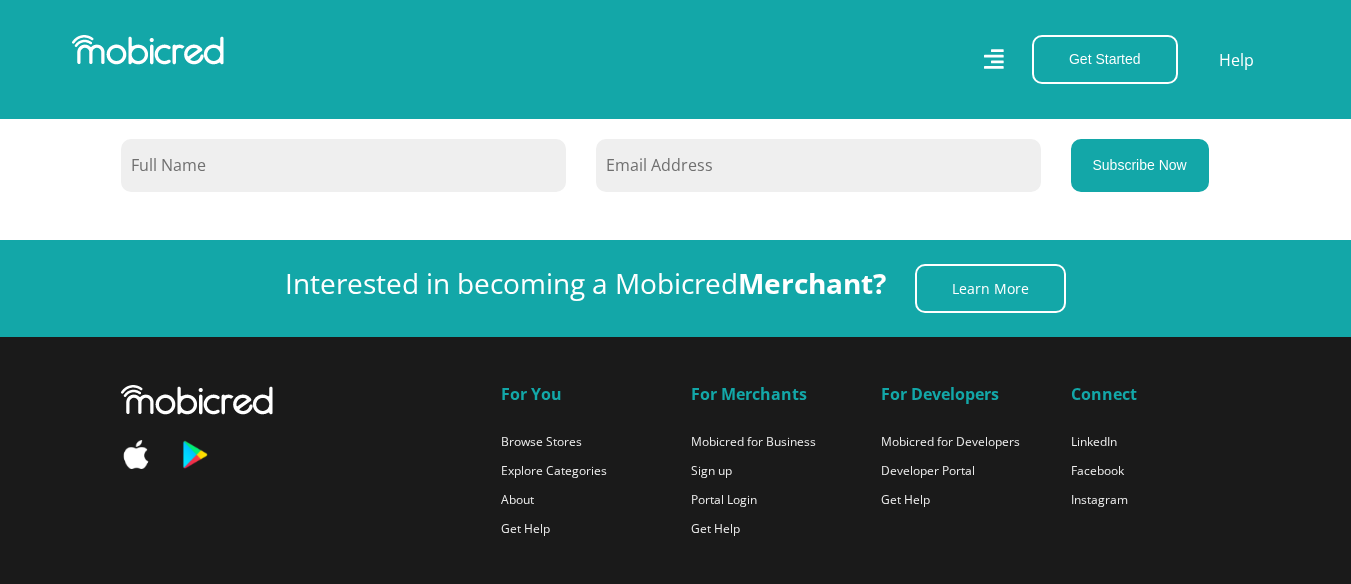 scroll, scrollTop: 3809, scrollLeft: 0, axis: vertical 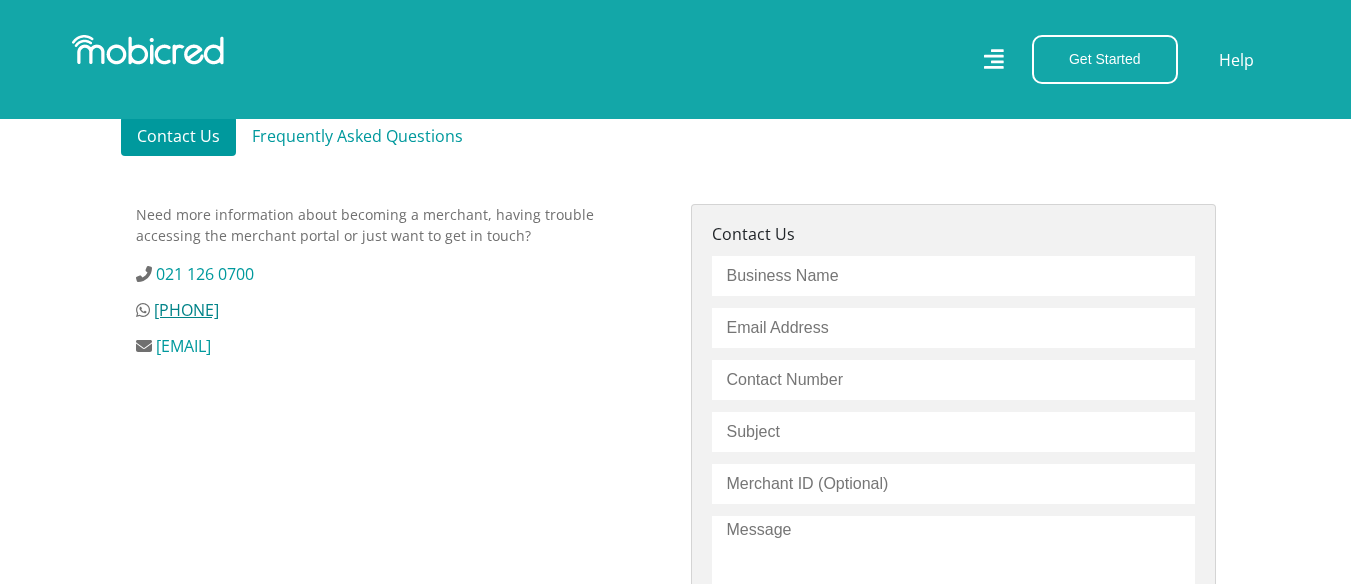click on "[PHONE]" at bounding box center [186, 310] 